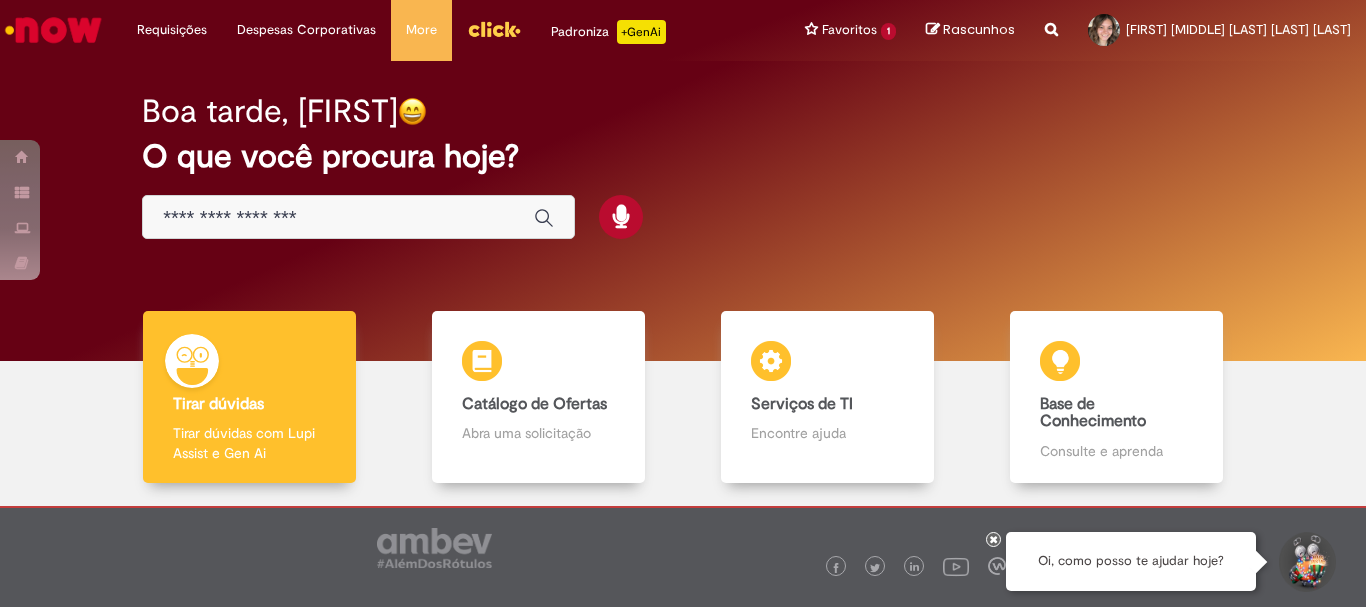 scroll, scrollTop: 0, scrollLeft: 0, axis: both 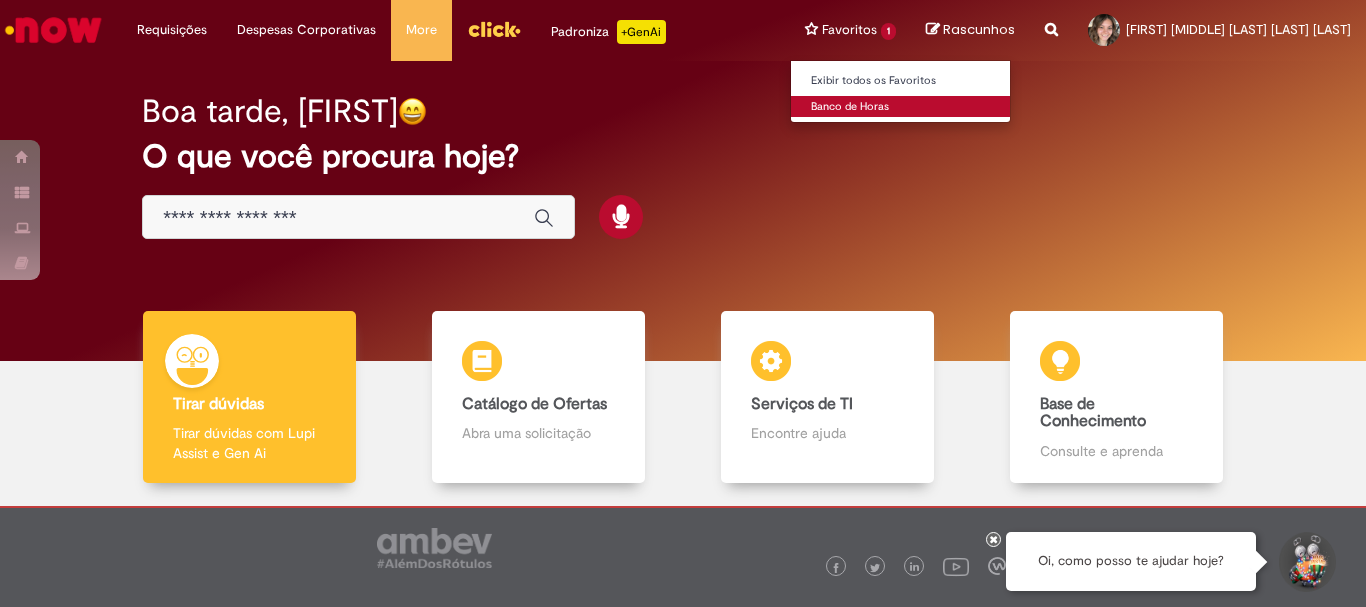click on "Banco de Horas" at bounding box center [901, 107] 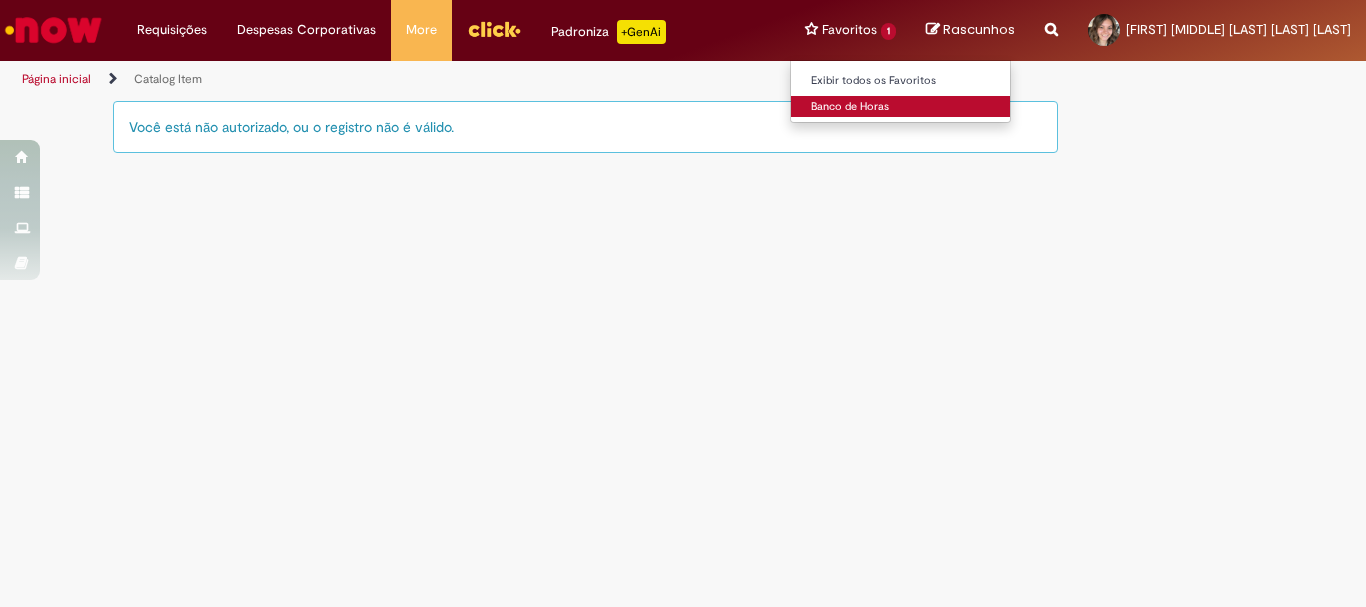 click on "Banco de Horas" at bounding box center [901, 107] 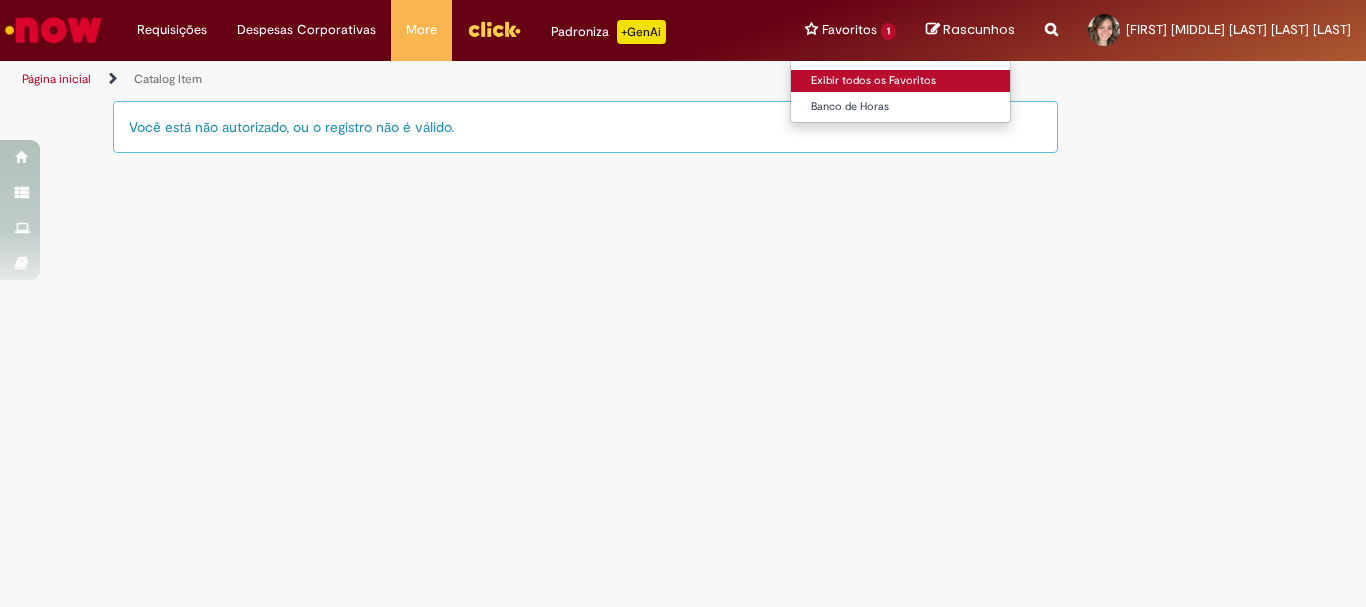 click on "Exibir todos os Favoritos" at bounding box center (901, 81) 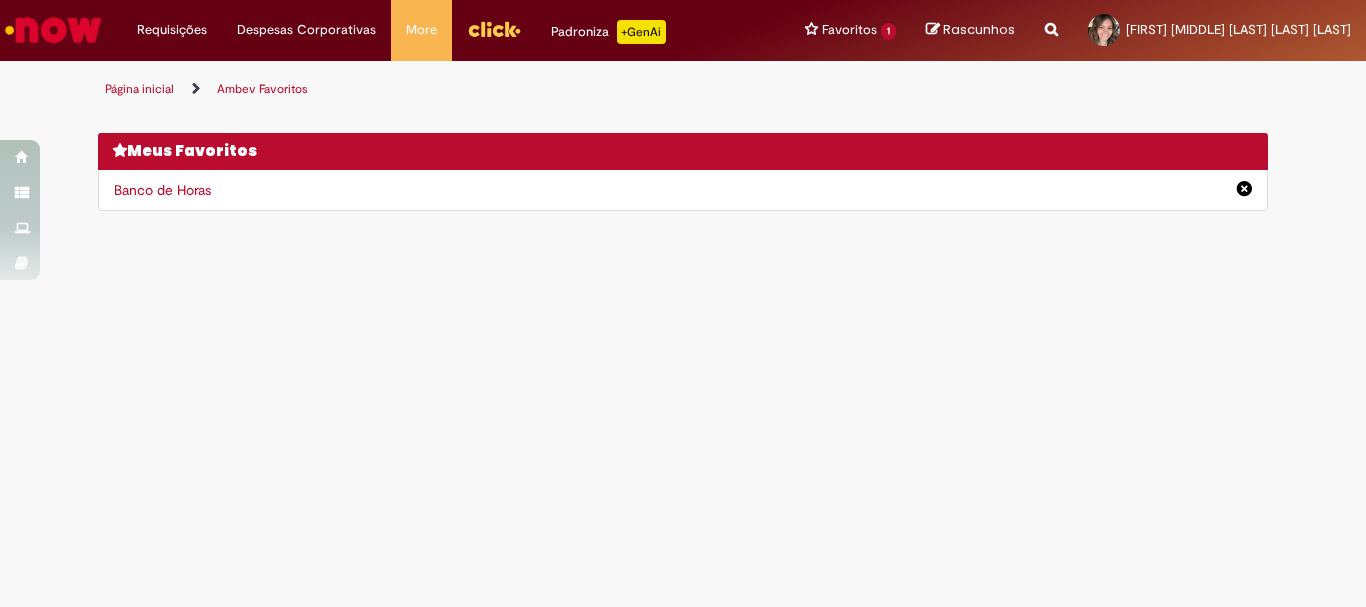 click on "Banco de Horas" at bounding box center [162, 190] 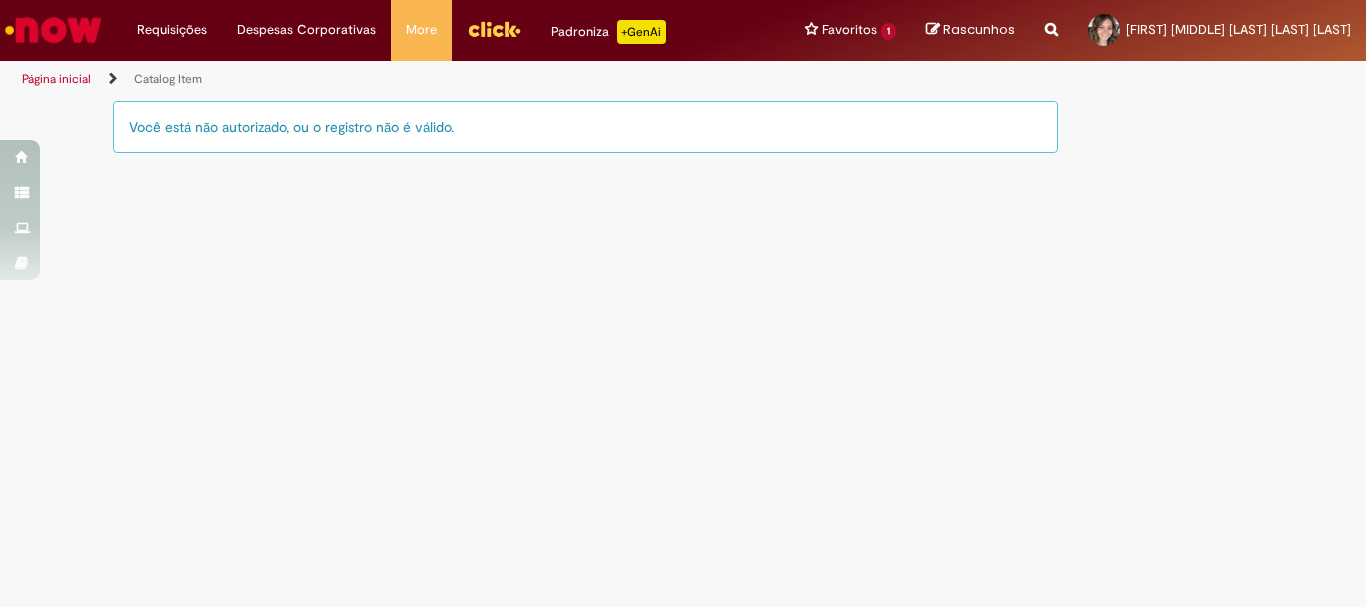 click at bounding box center [1051, 18] 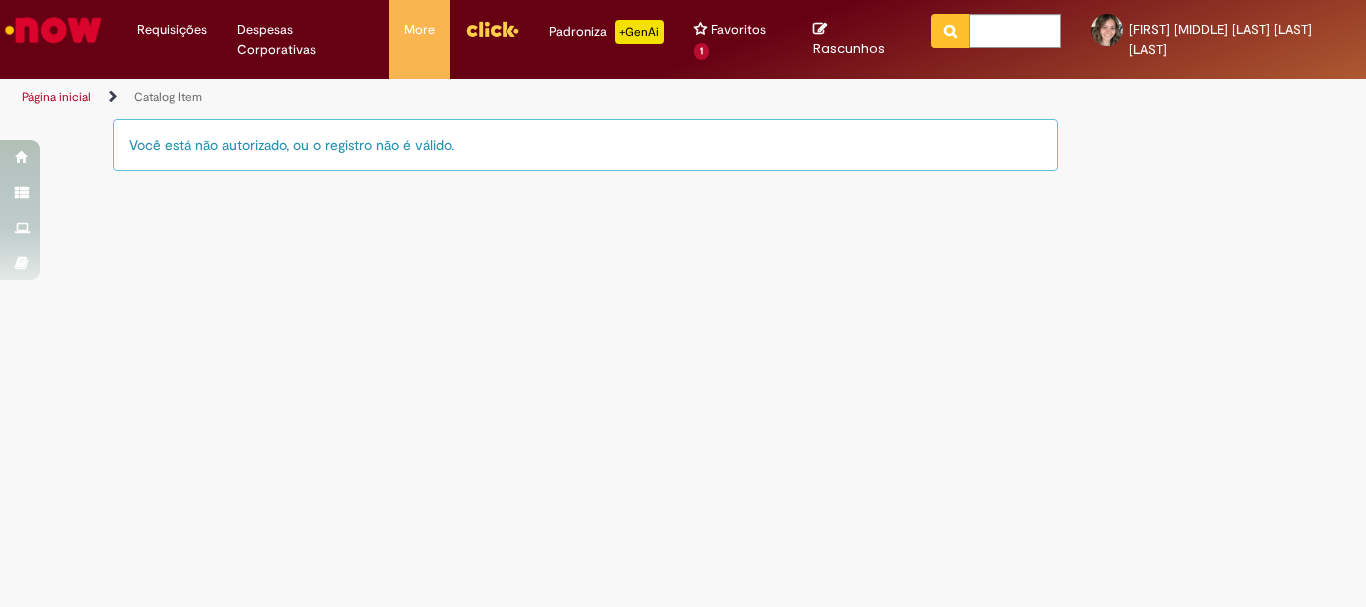 click at bounding box center (53, 30) 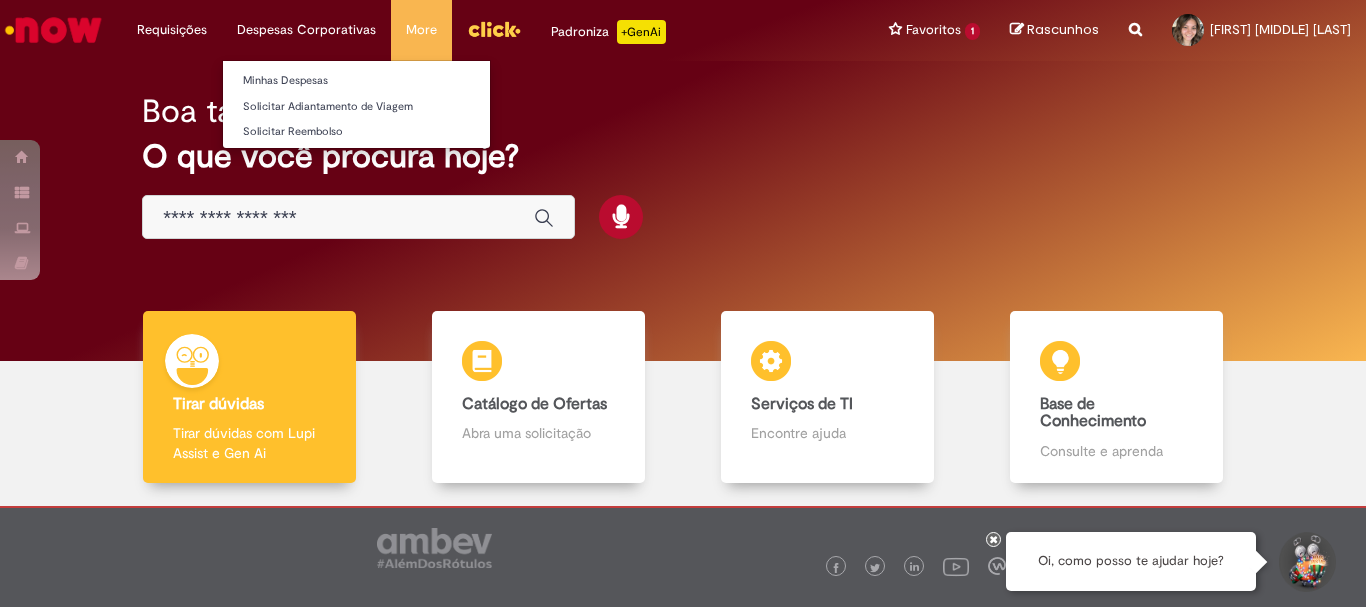 scroll, scrollTop: 0, scrollLeft: 0, axis: both 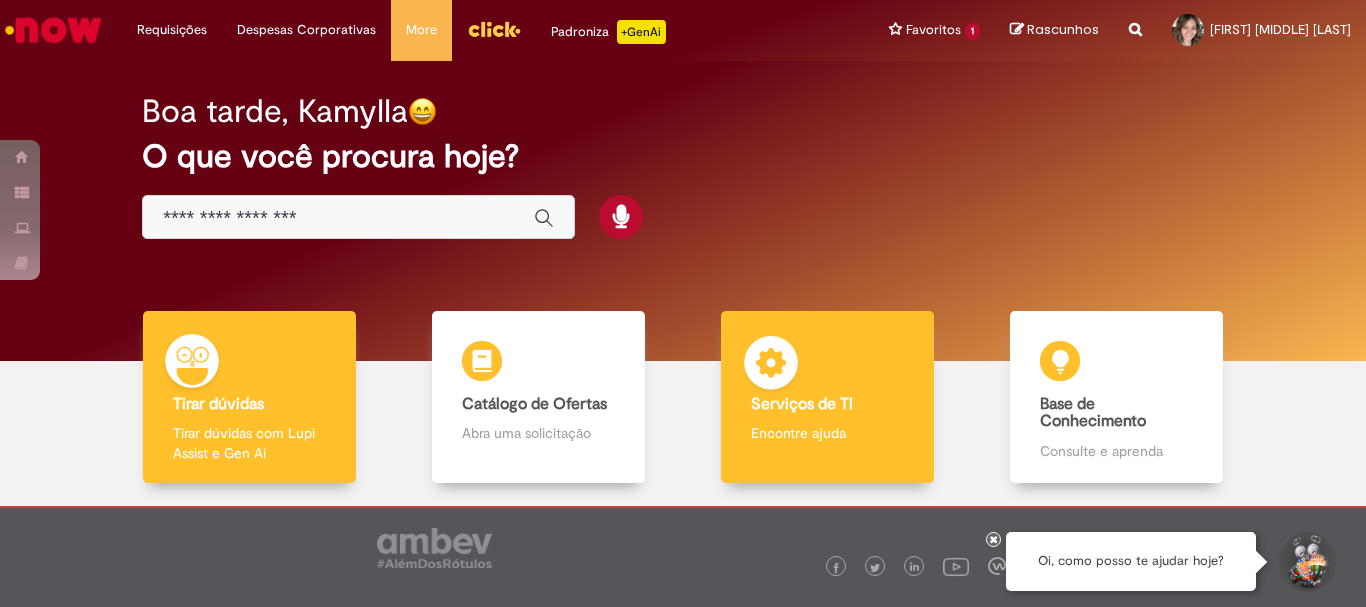 click on "Serviços de TI" at bounding box center (802, 404) 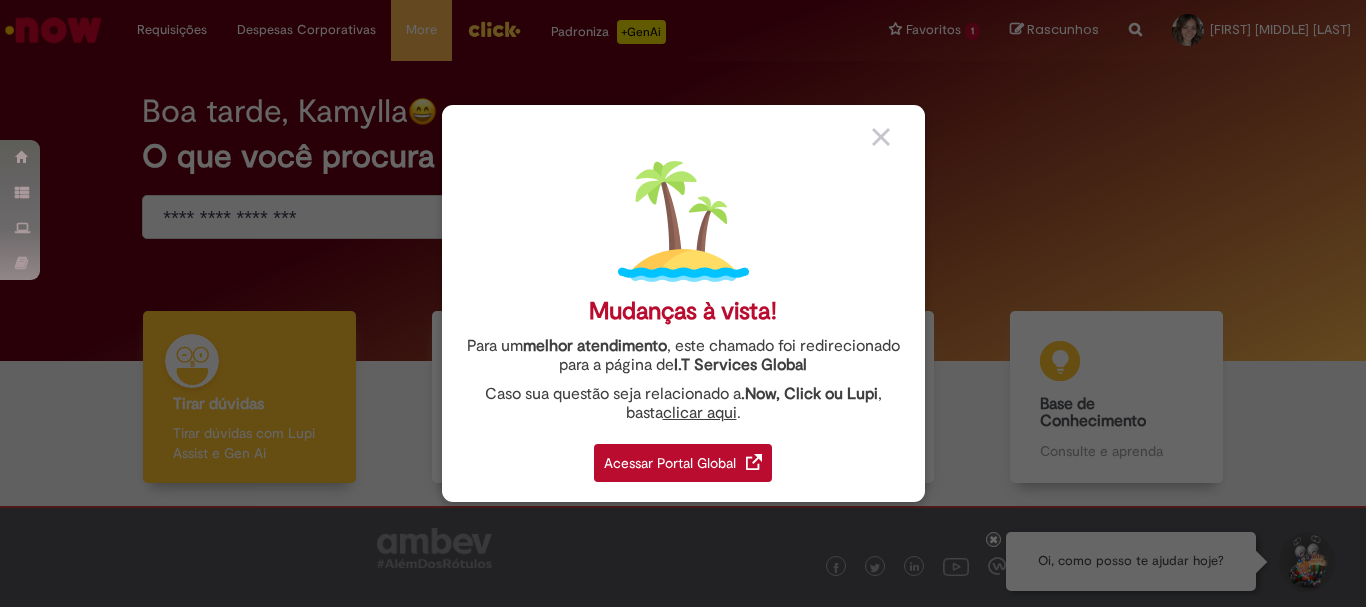 click at bounding box center [881, 137] 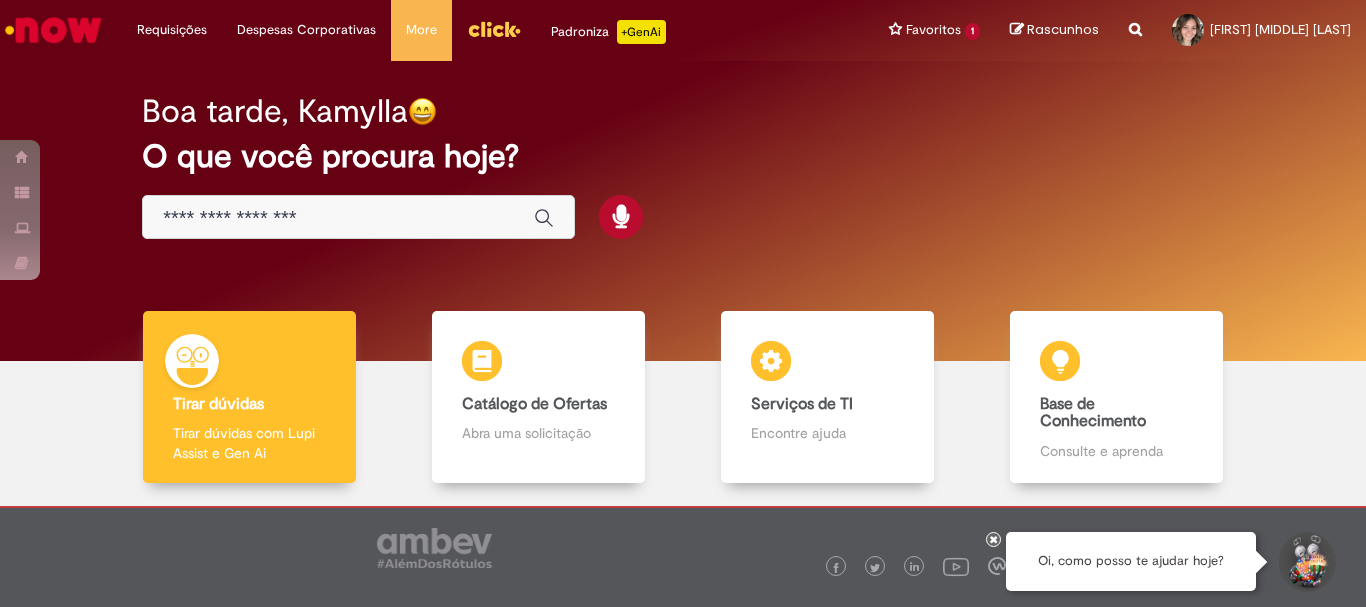 click at bounding box center (338, 218) 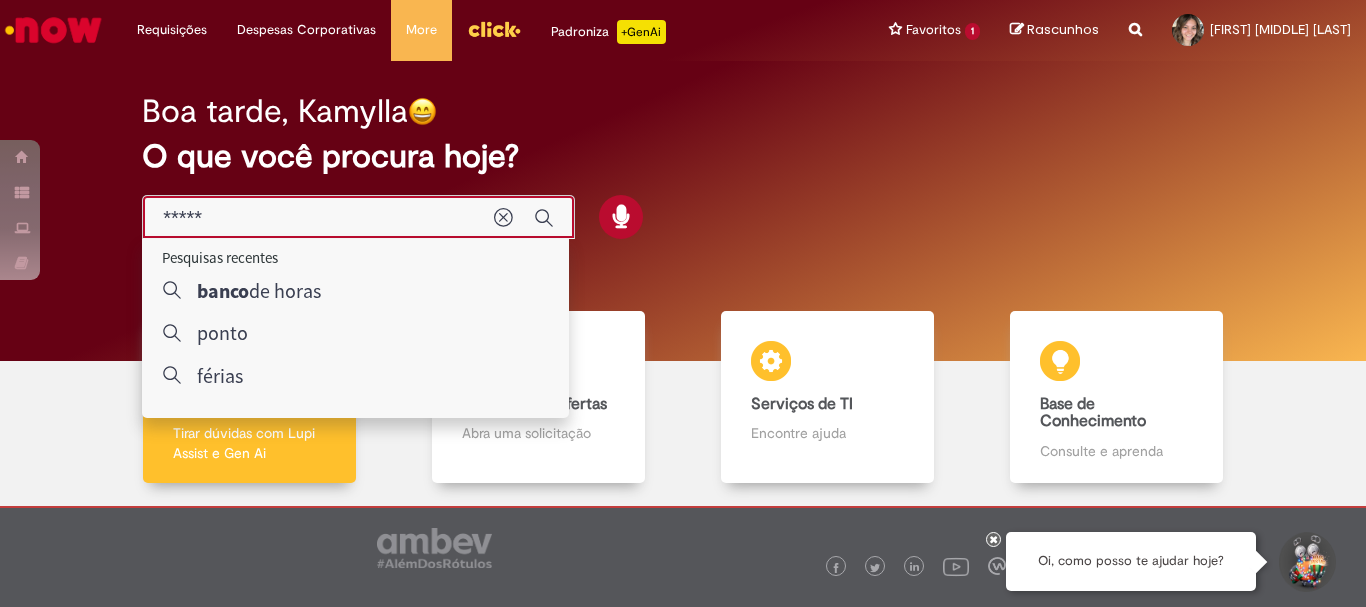 type on "*******" 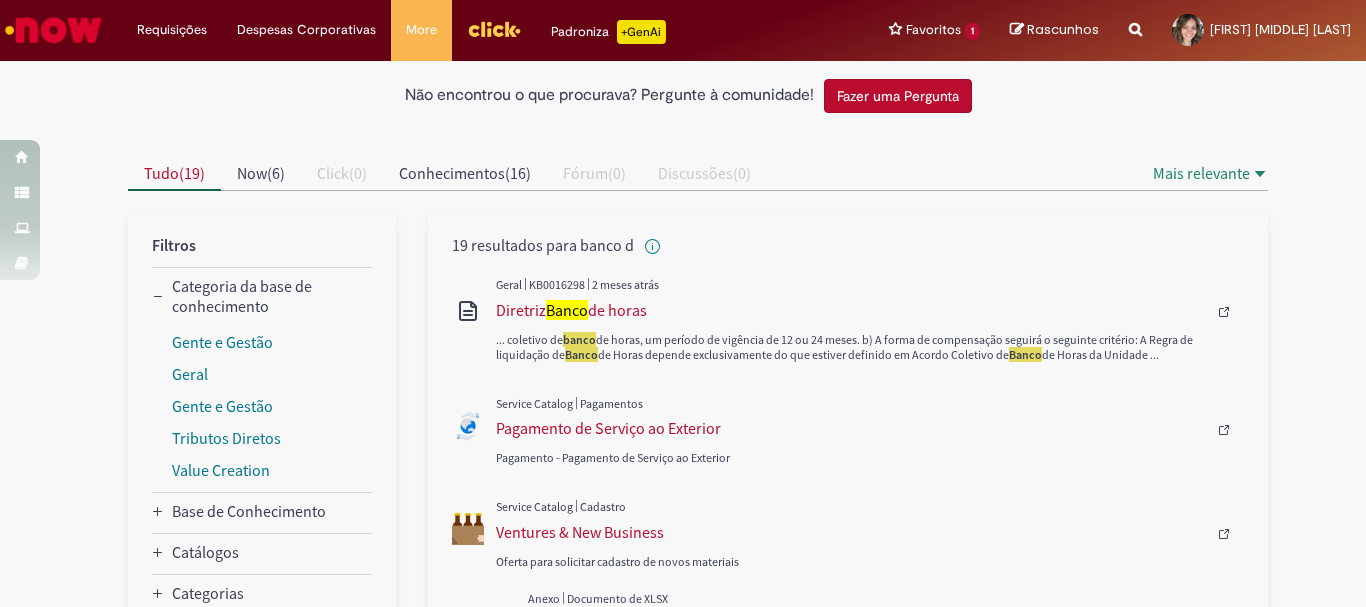 scroll, scrollTop: 0, scrollLeft: 0, axis: both 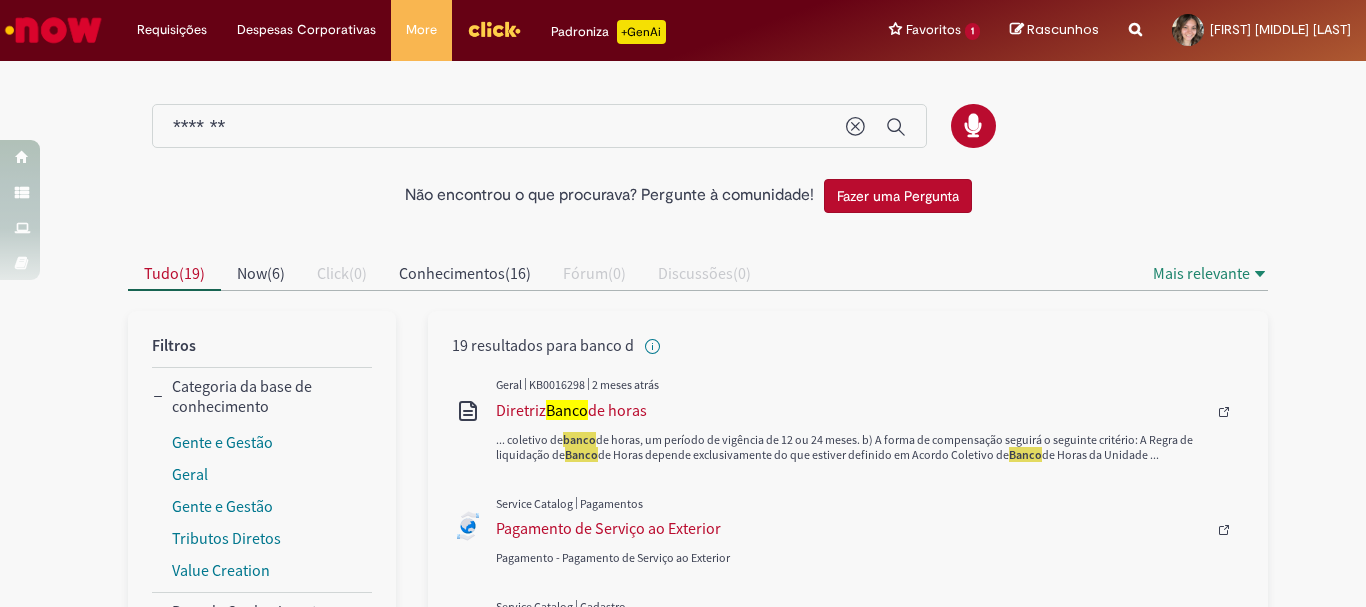 click on "*******" at bounding box center [499, 127] 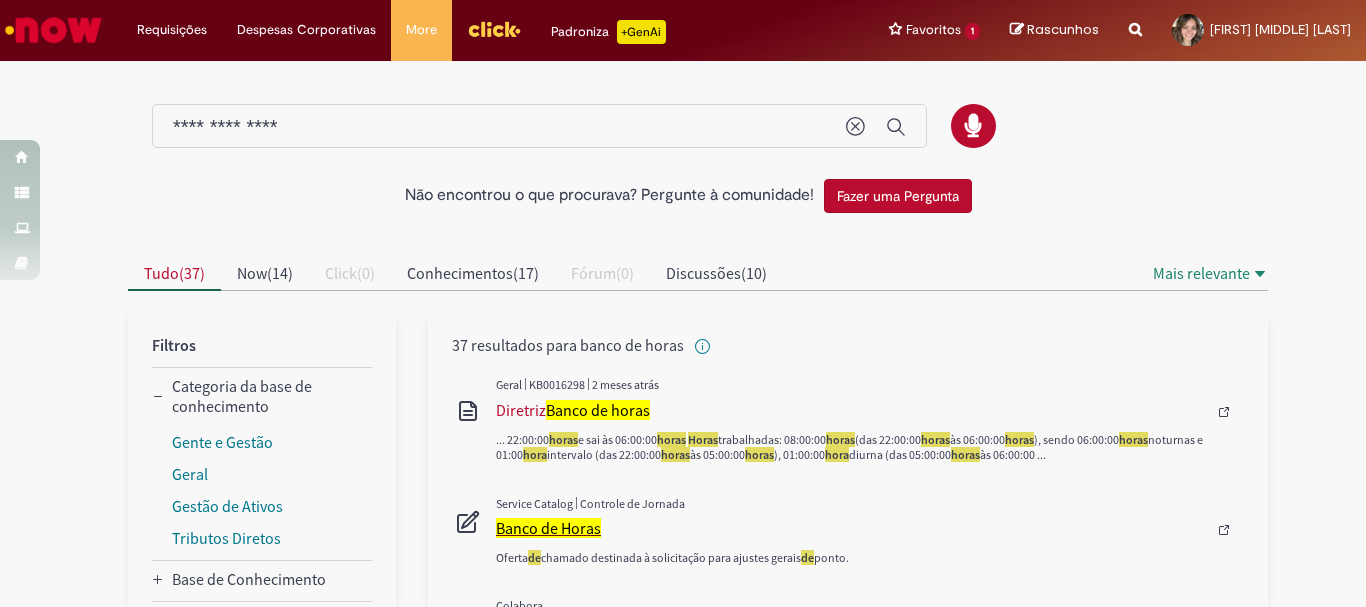 type on "**********" 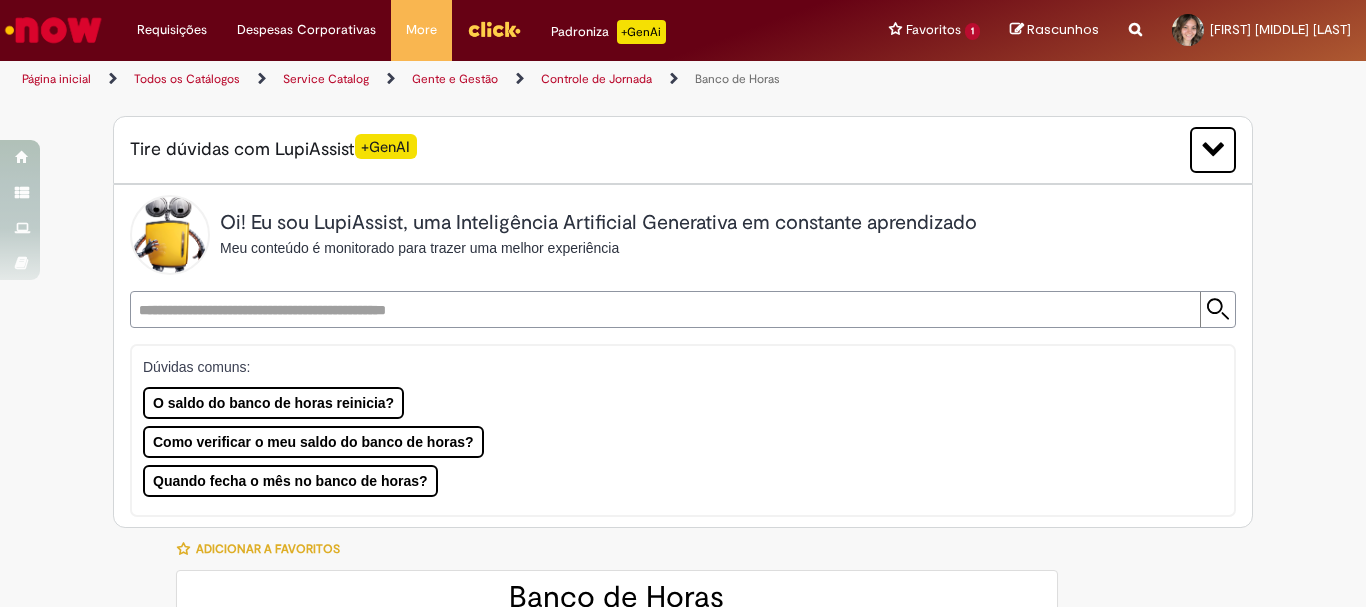 type on "********" 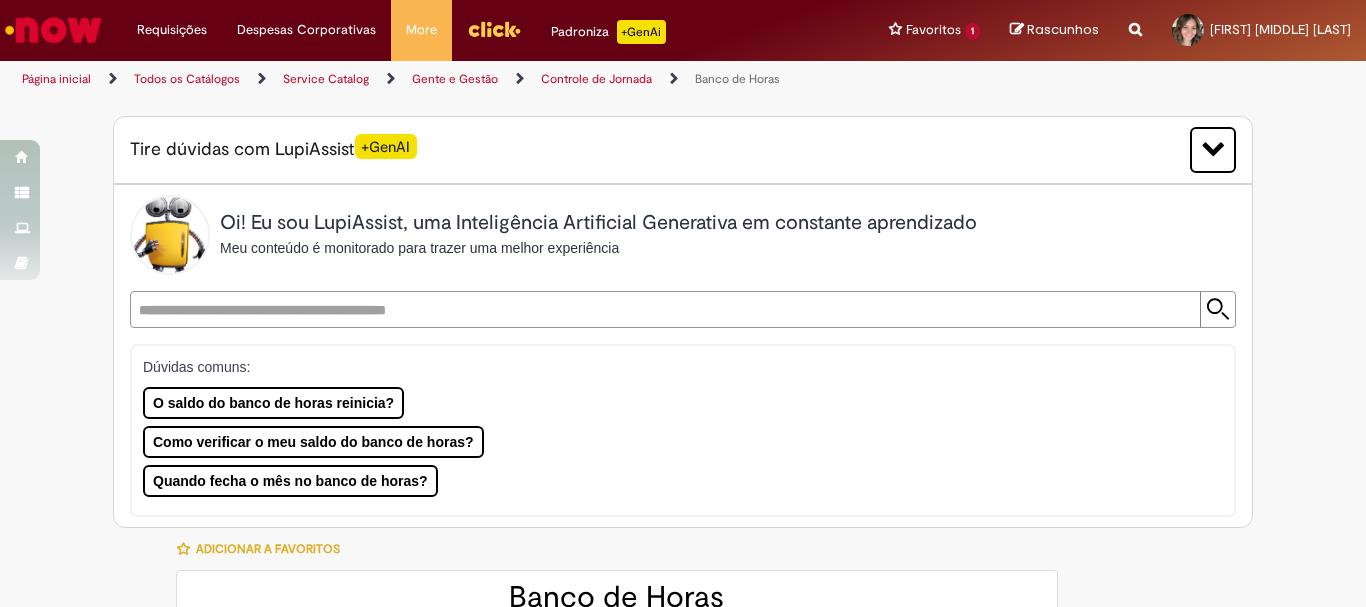 type on "**********" 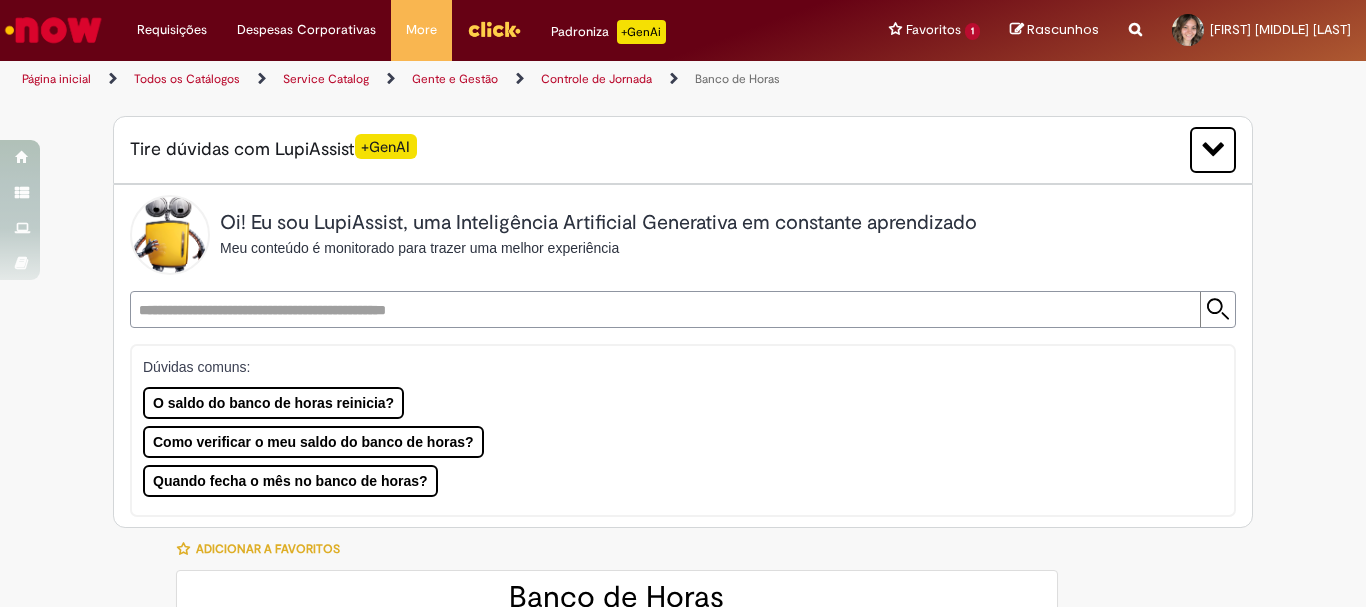 type on "**********" 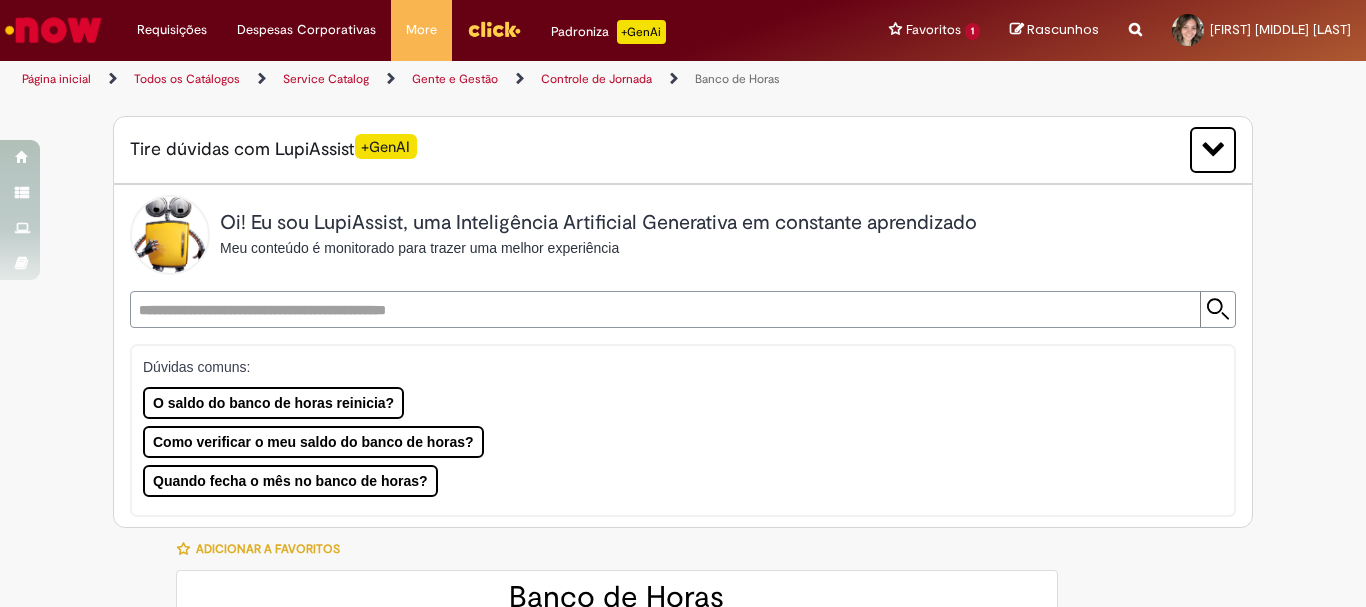 type on "**********" 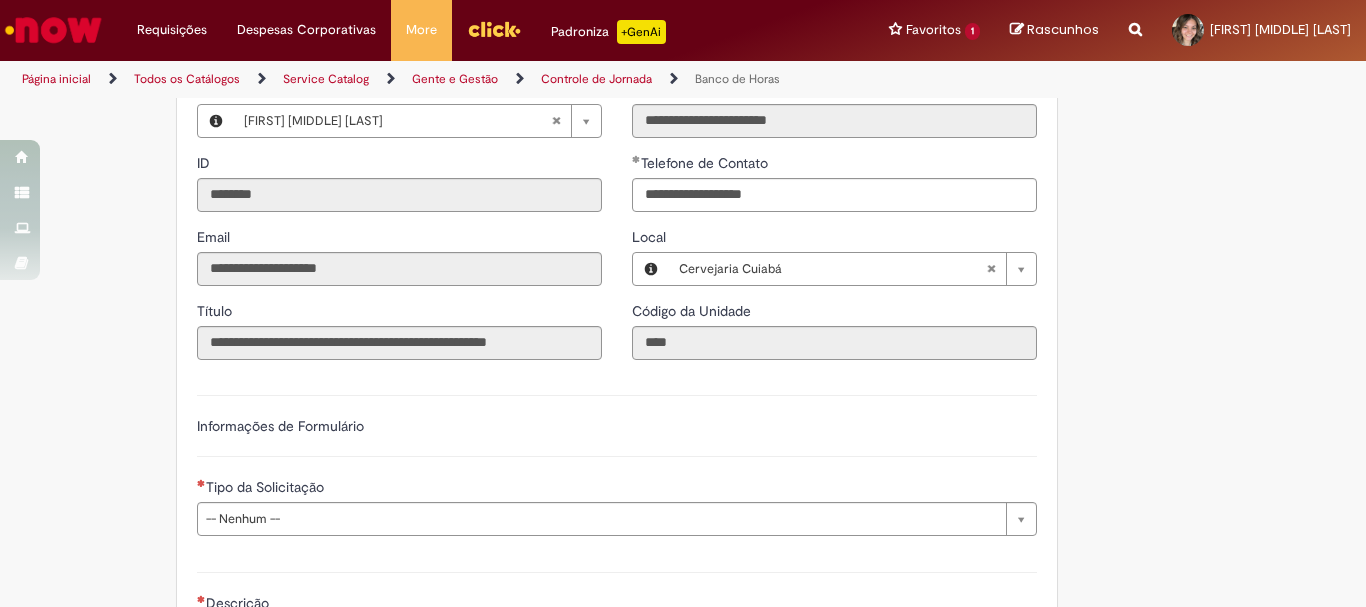scroll, scrollTop: 1200, scrollLeft: 0, axis: vertical 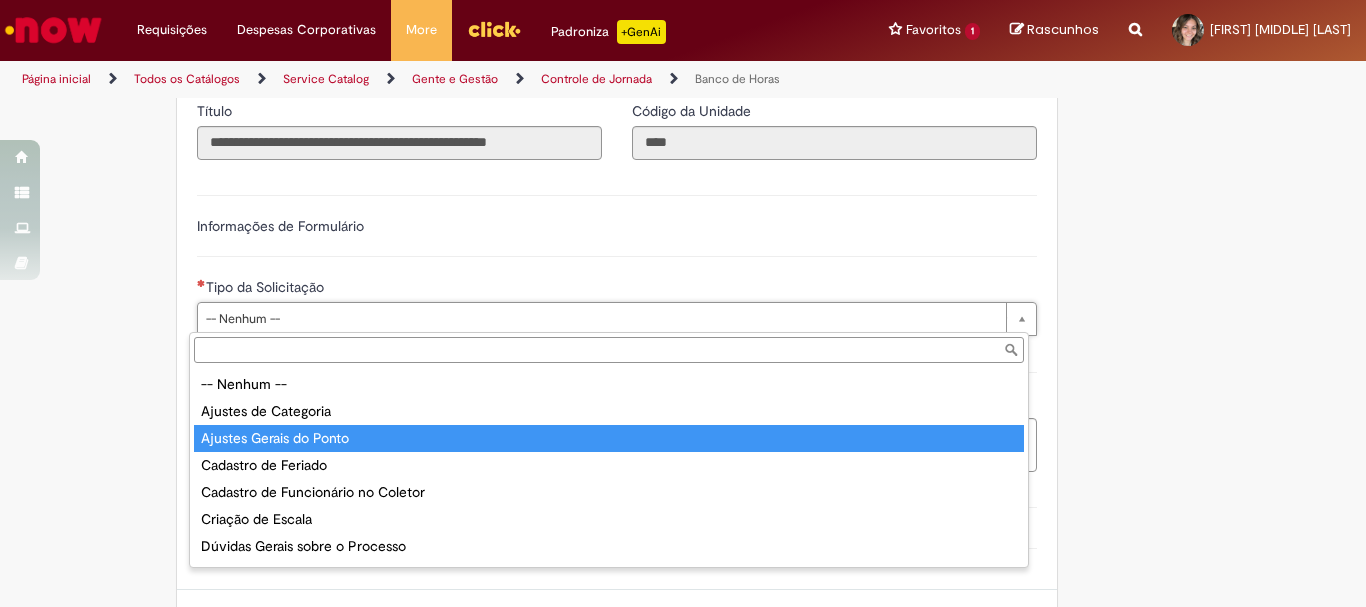 type on "**********" 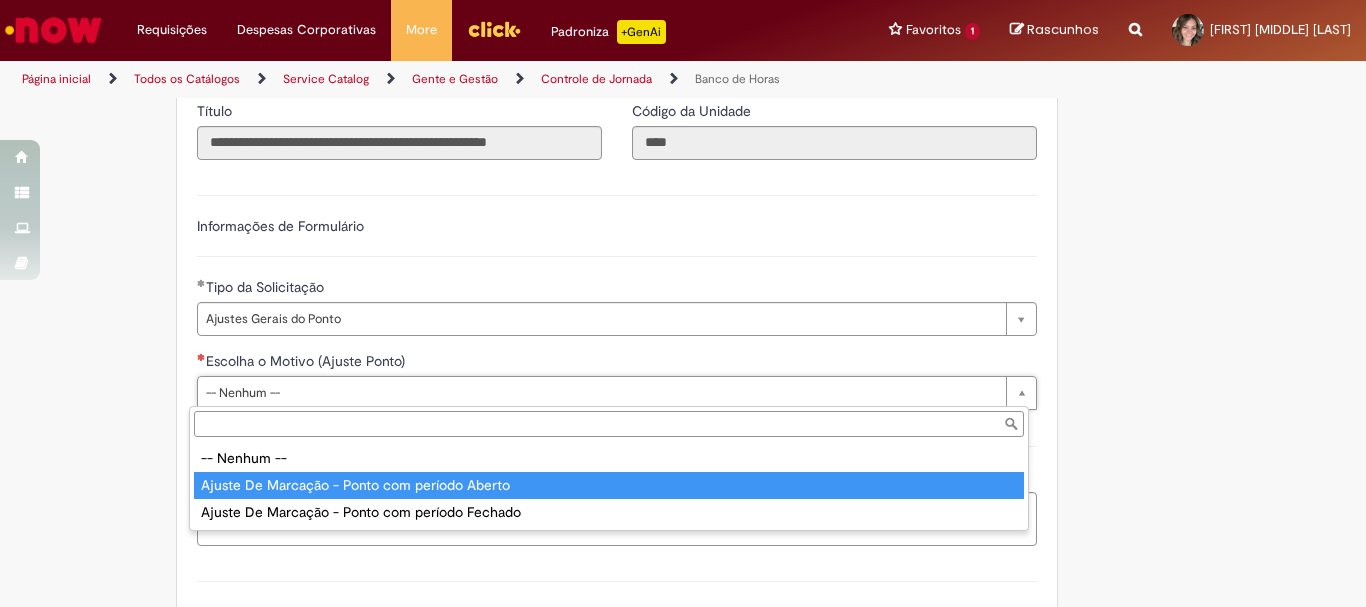 type on "**********" 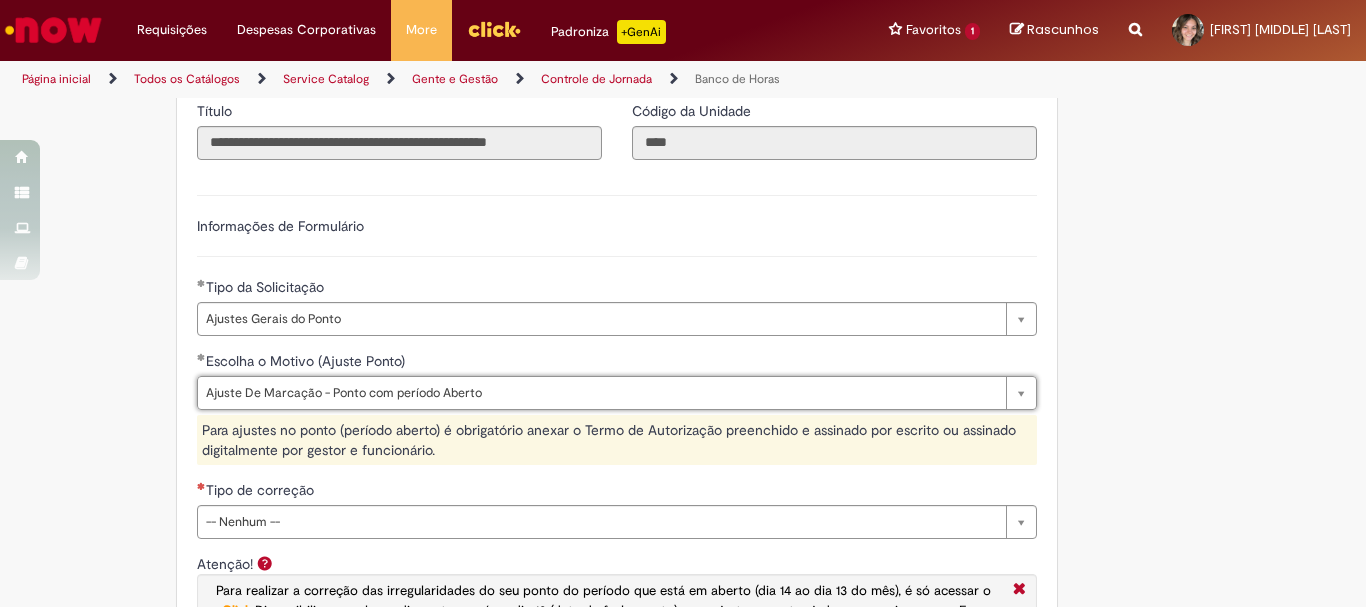 scroll, scrollTop: 1300, scrollLeft: 0, axis: vertical 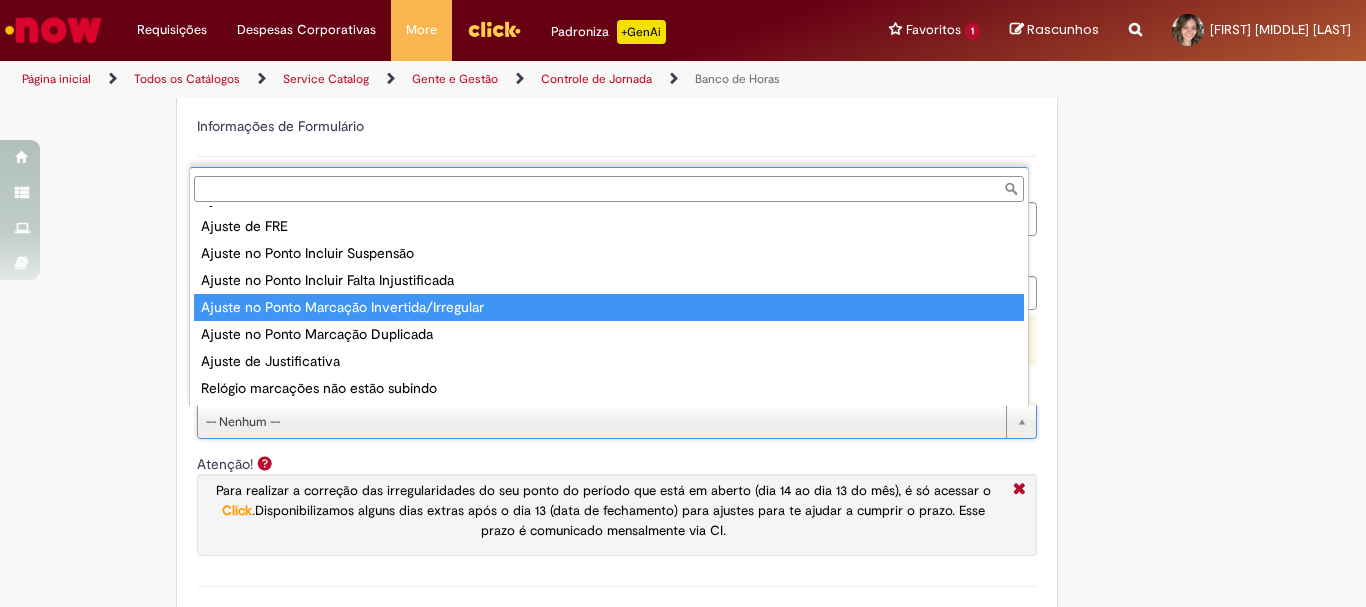 type on "**********" 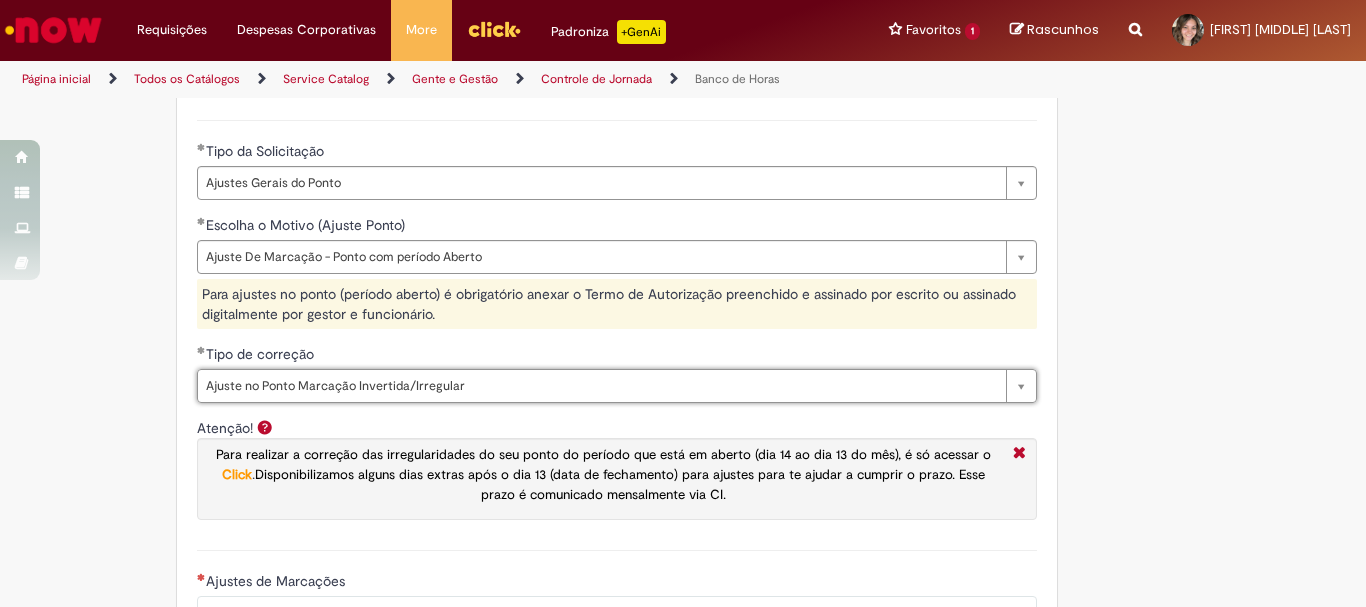 scroll, scrollTop: 1036, scrollLeft: 0, axis: vertical 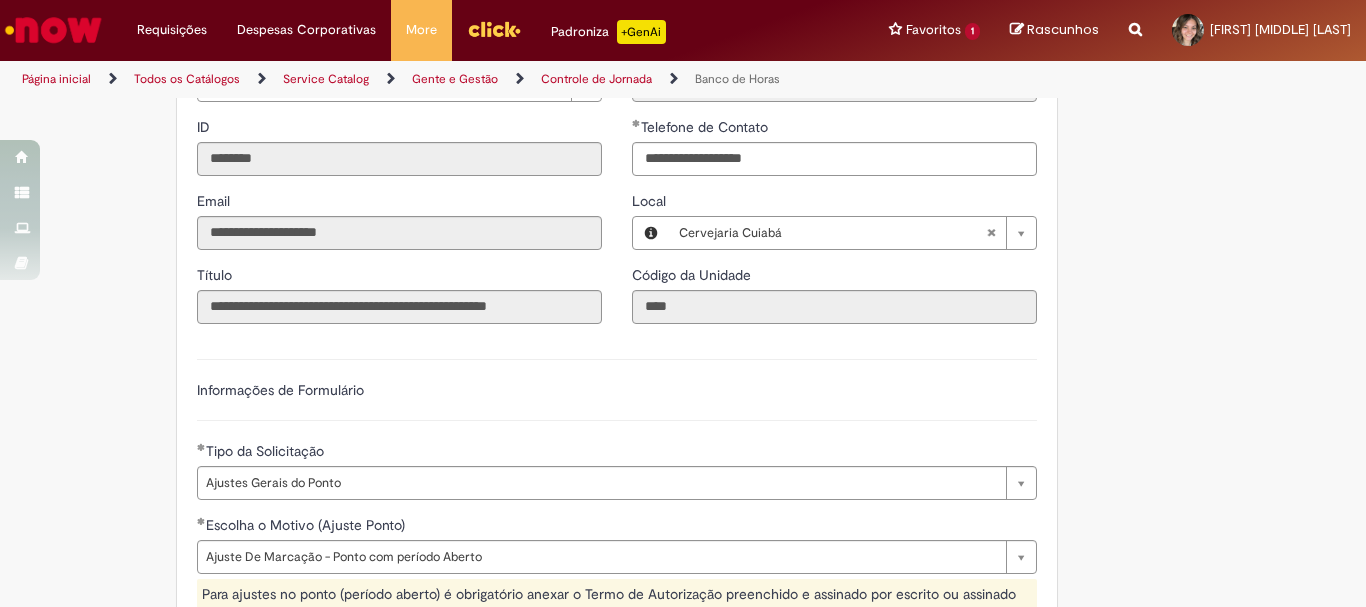 click on "Informações de Formulário" at bounding box center (280, 390) 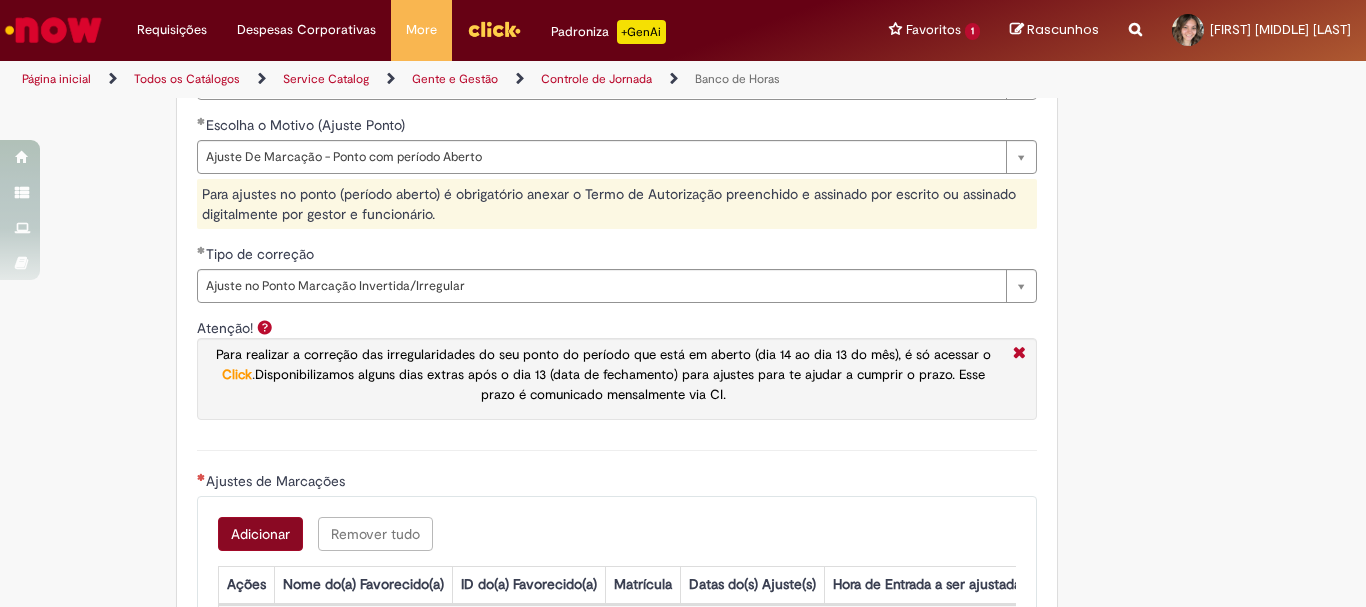 scroll, scrollTop: 1536, scrollLeft: 0, axis: vertical 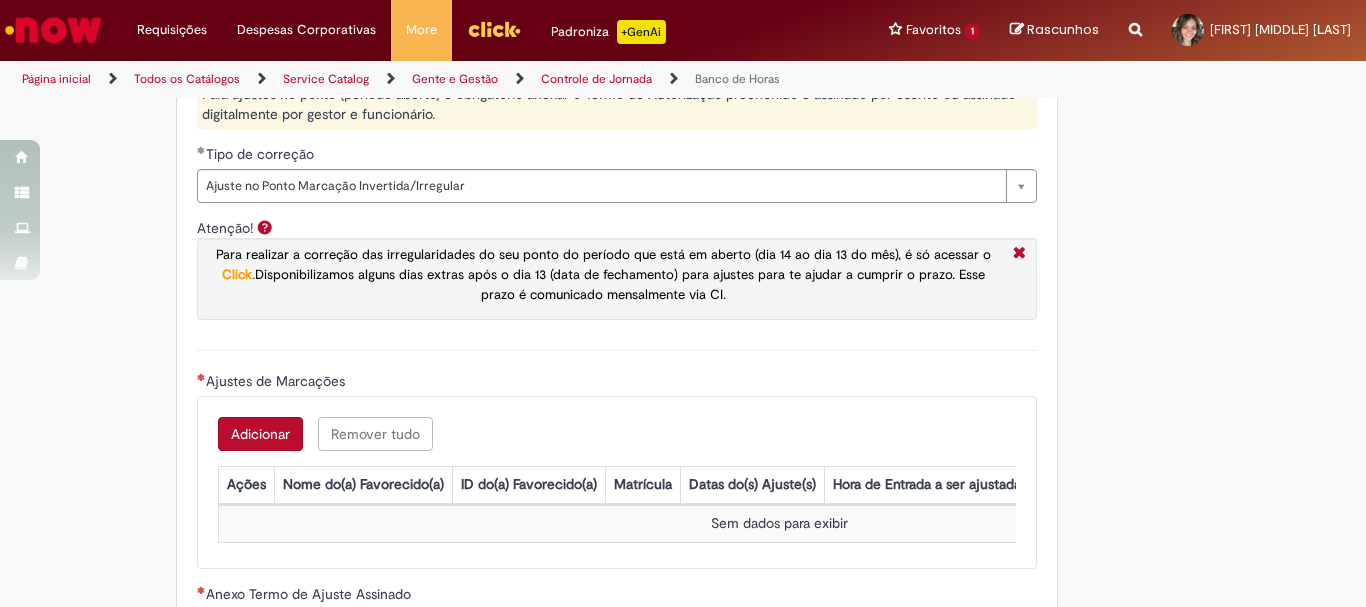 click on "Adicionar" at bounding box center [260, 434] 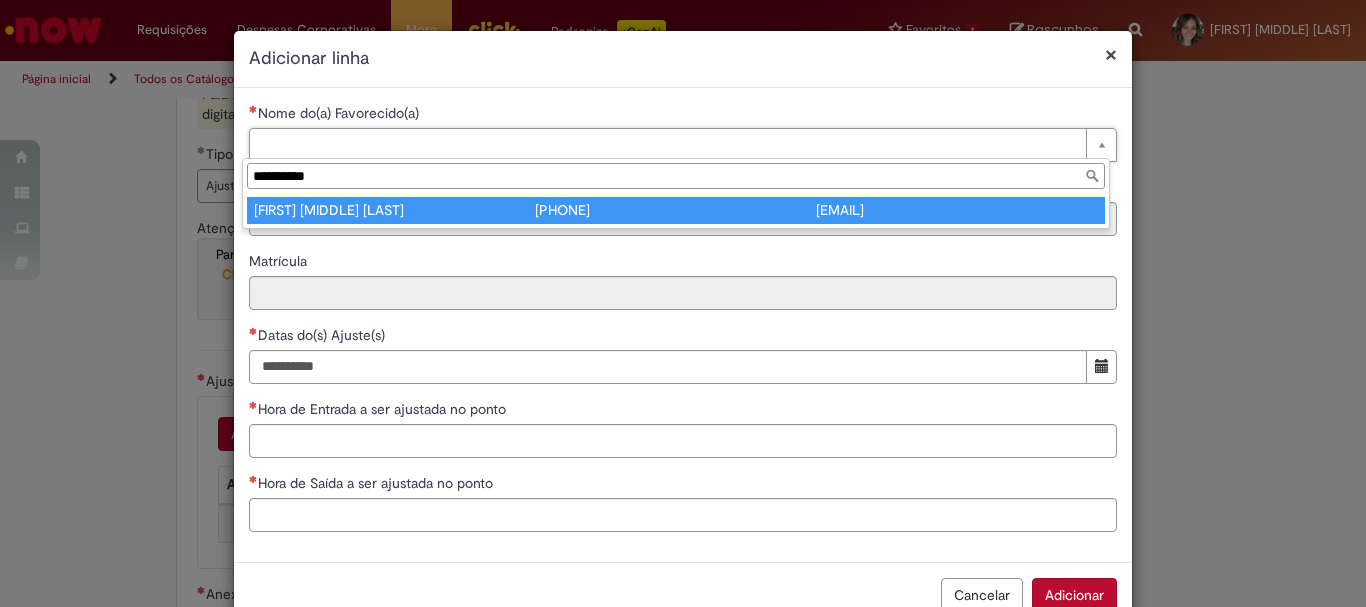 type on "**********" 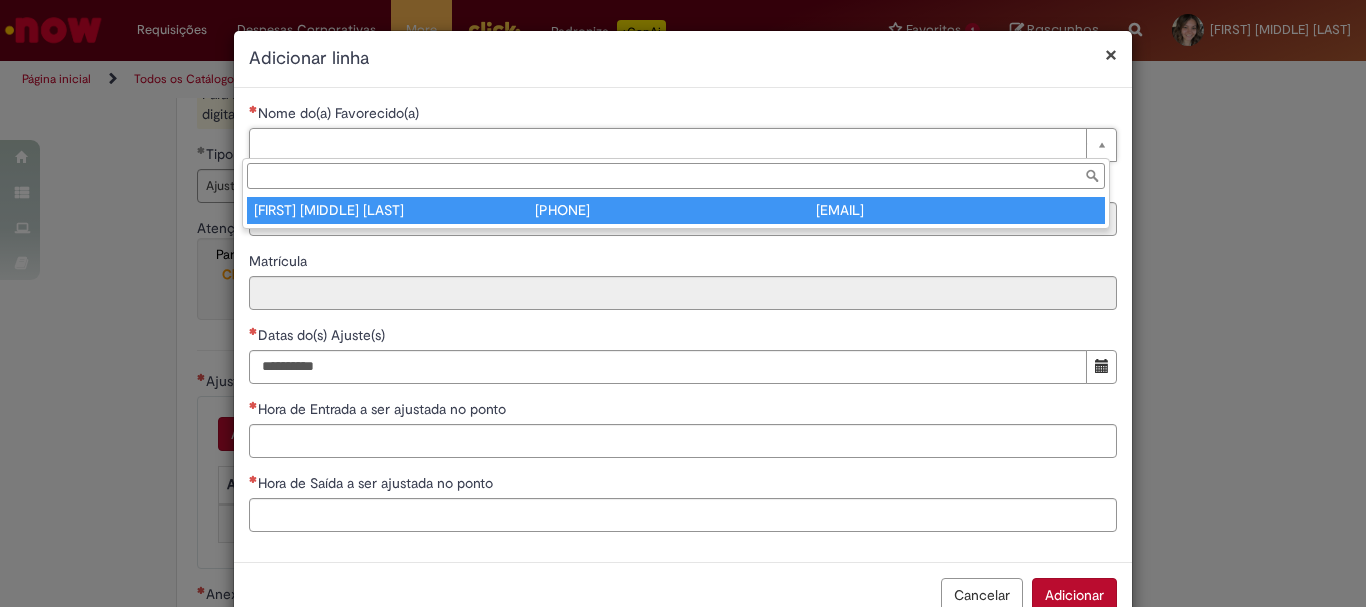 type on "********" 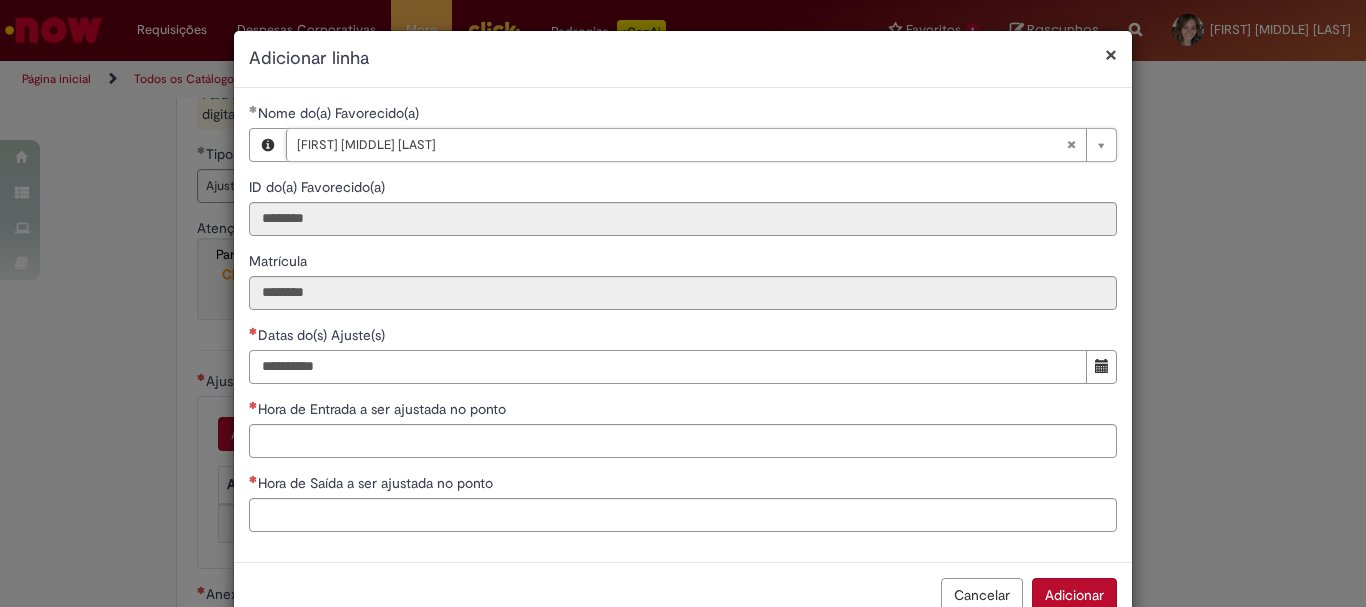 click on "Datas do(s) Ajuste(s)" at bounding box center [668, 367] 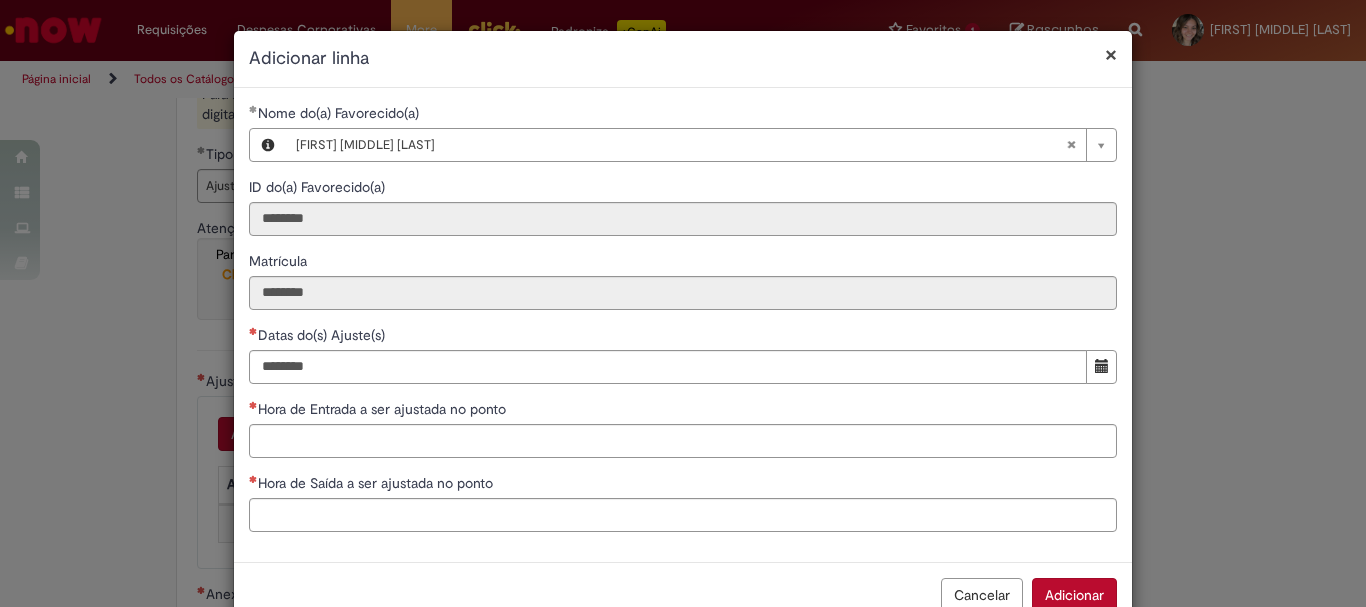 click on "Nome do(a) Favorecido(a) [FIRST] [MIDDLE] [LAST] ID do(a) Favorecido(a) ******** Matrícula ******** Datas do(s) Ajuste(s) ******** Hora de Entrada a ser ajustada no ponto Hora de Saída a ser ajustada no ponto" at bounding box center [683, 325] 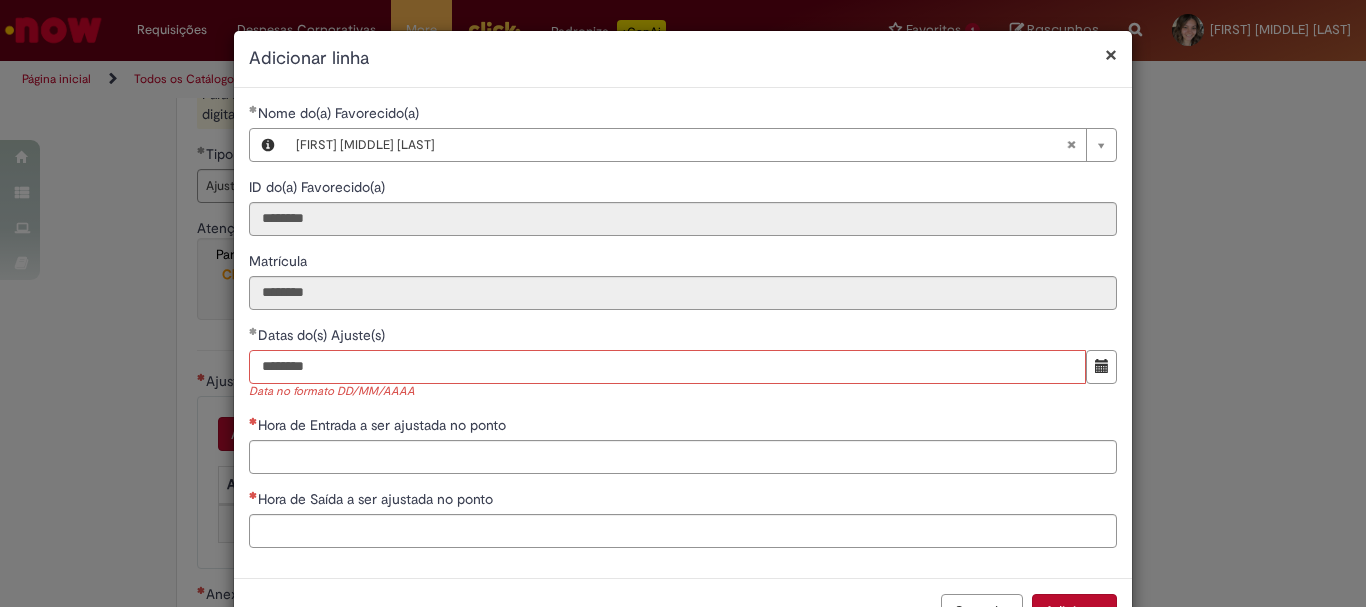 click on "********" at bounding box center [667, 367] 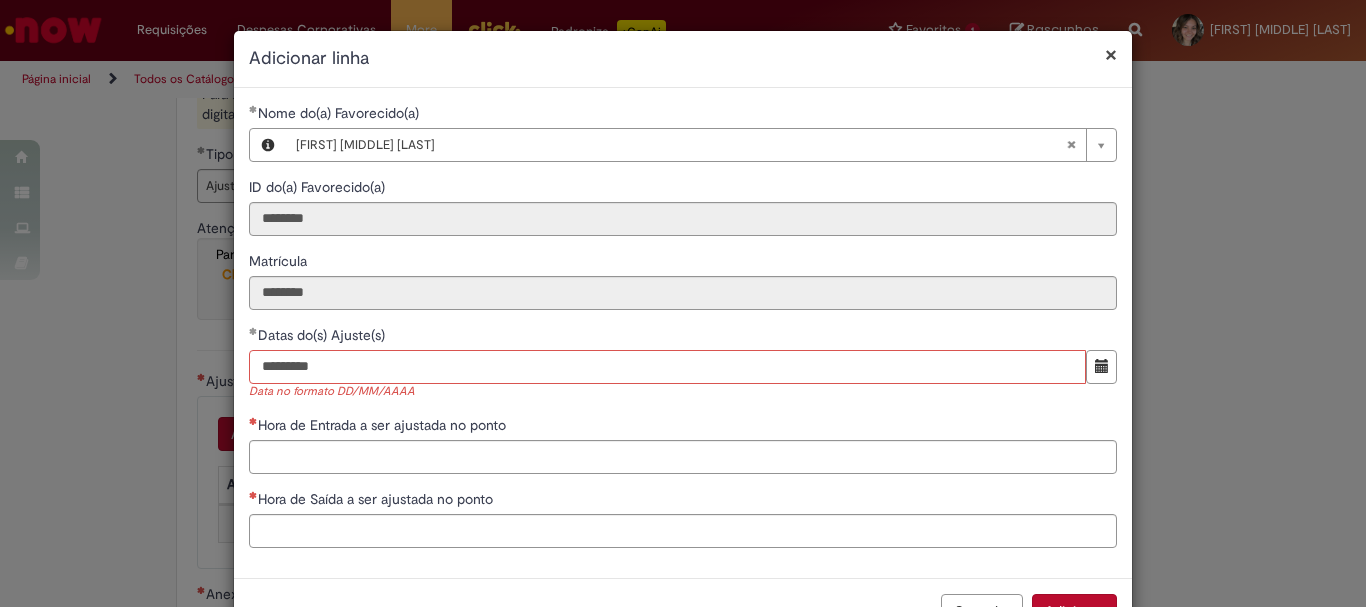 click on "*********" at bounding box center (667, 367) 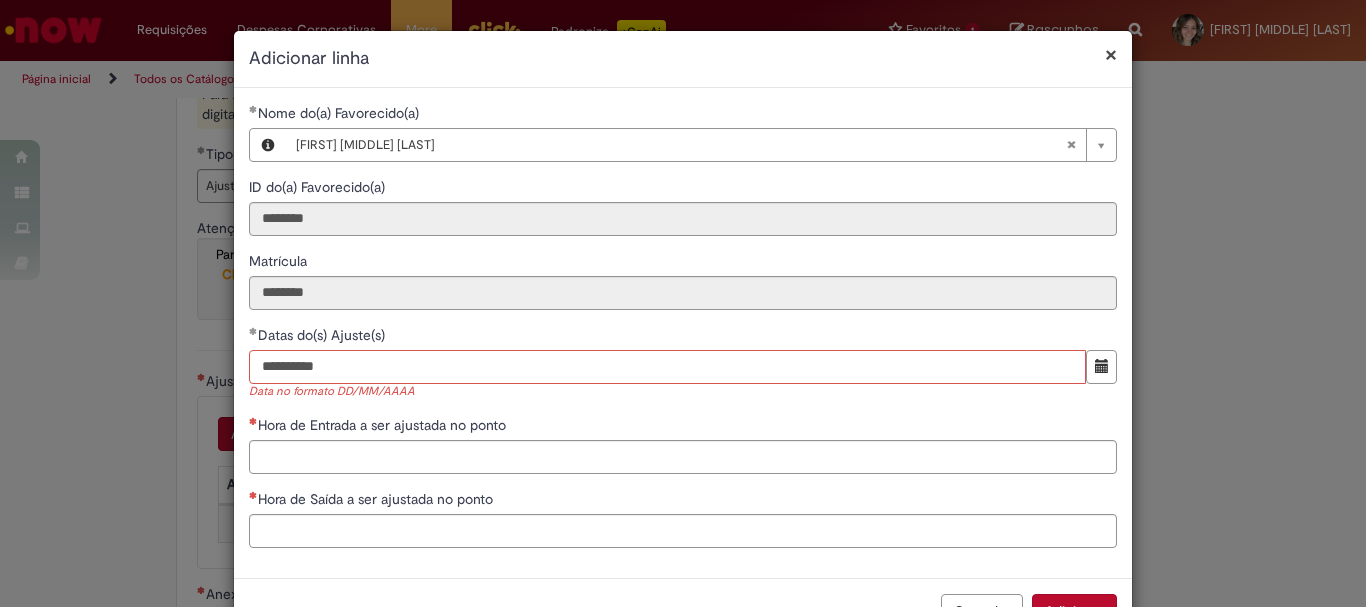 type on "**********" 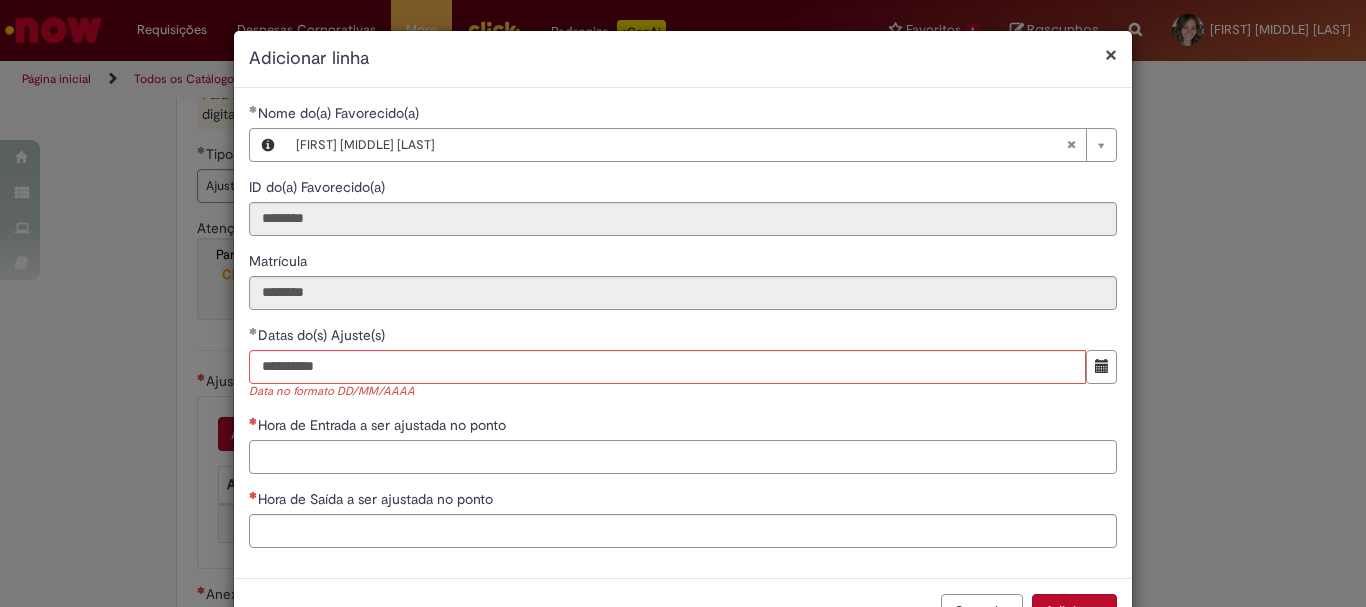 click on "Hora de Entrada a ser ajustada no ponto" at bounding box center [683, 457] 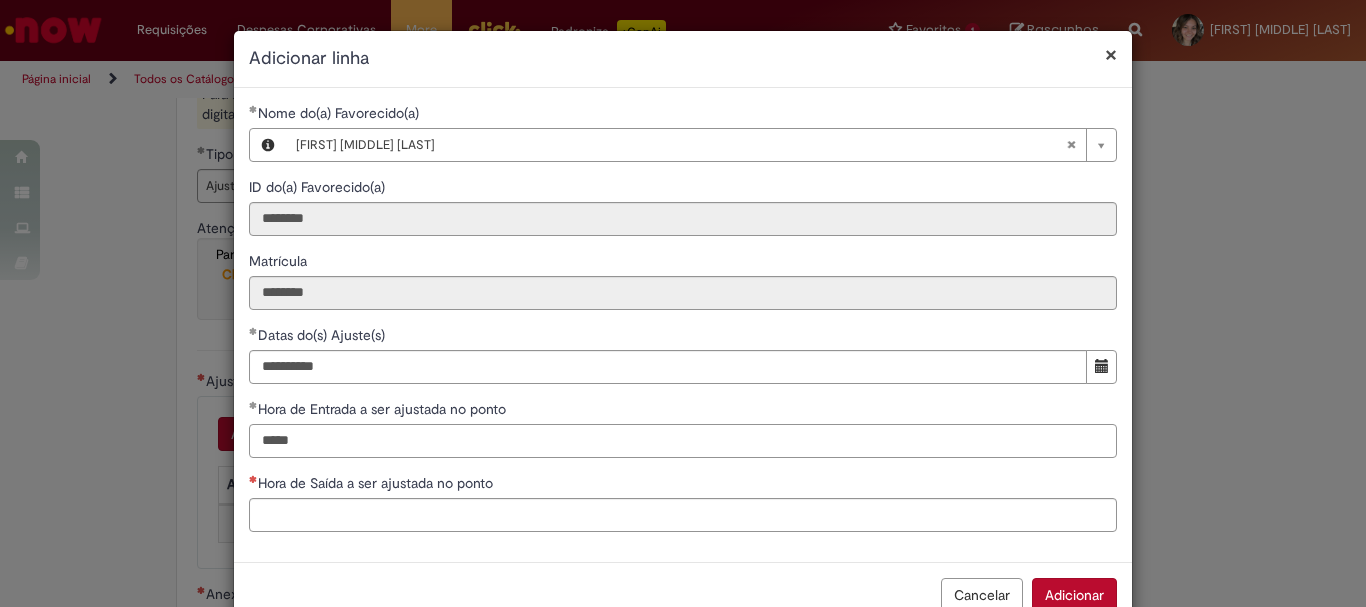 type on "*****" 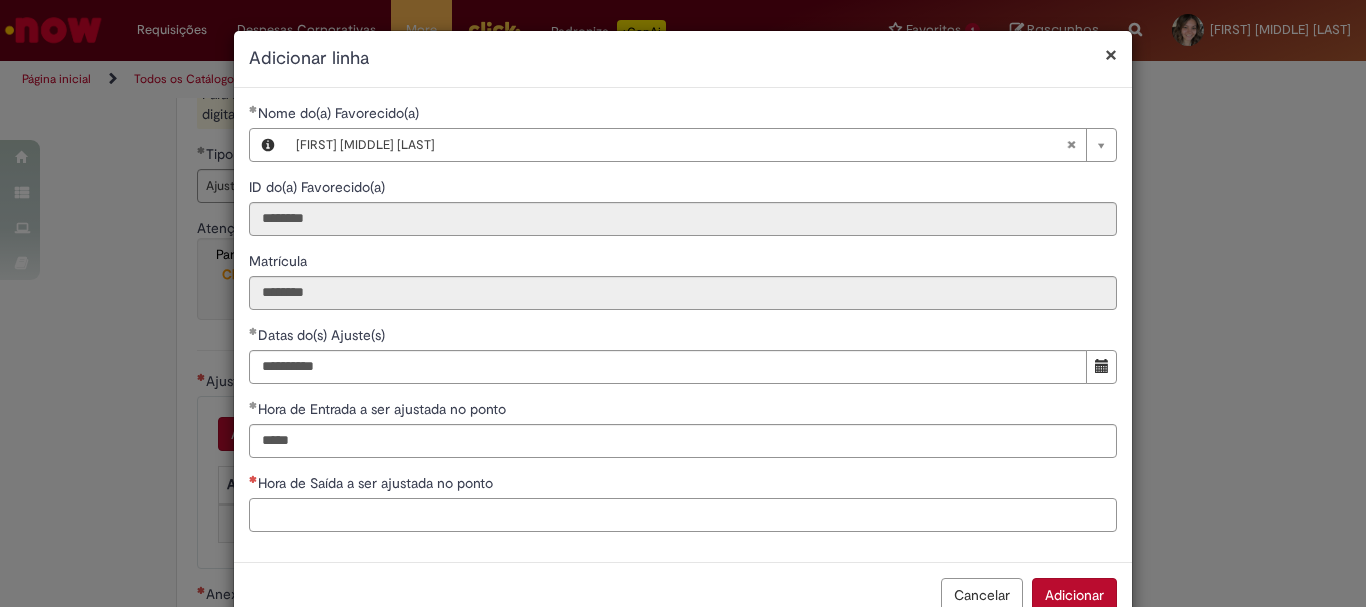 click on "Hora de Saída a ser ajustada no ponto" at bounding box center [683, 515] 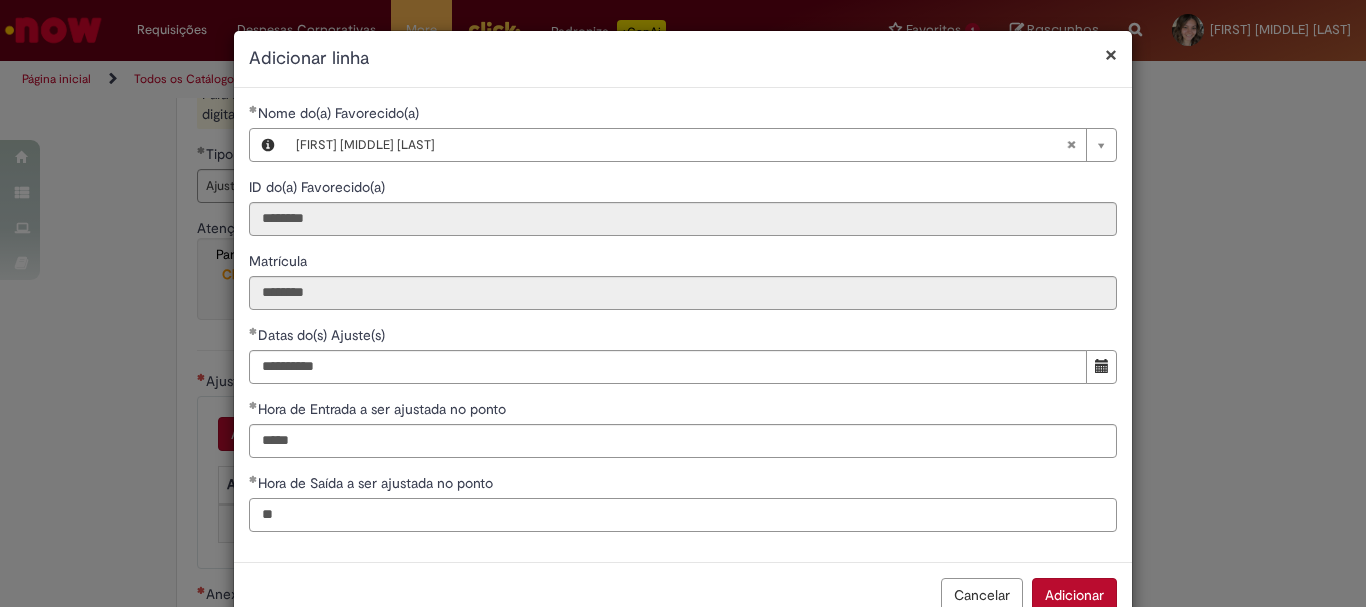 type on "*" 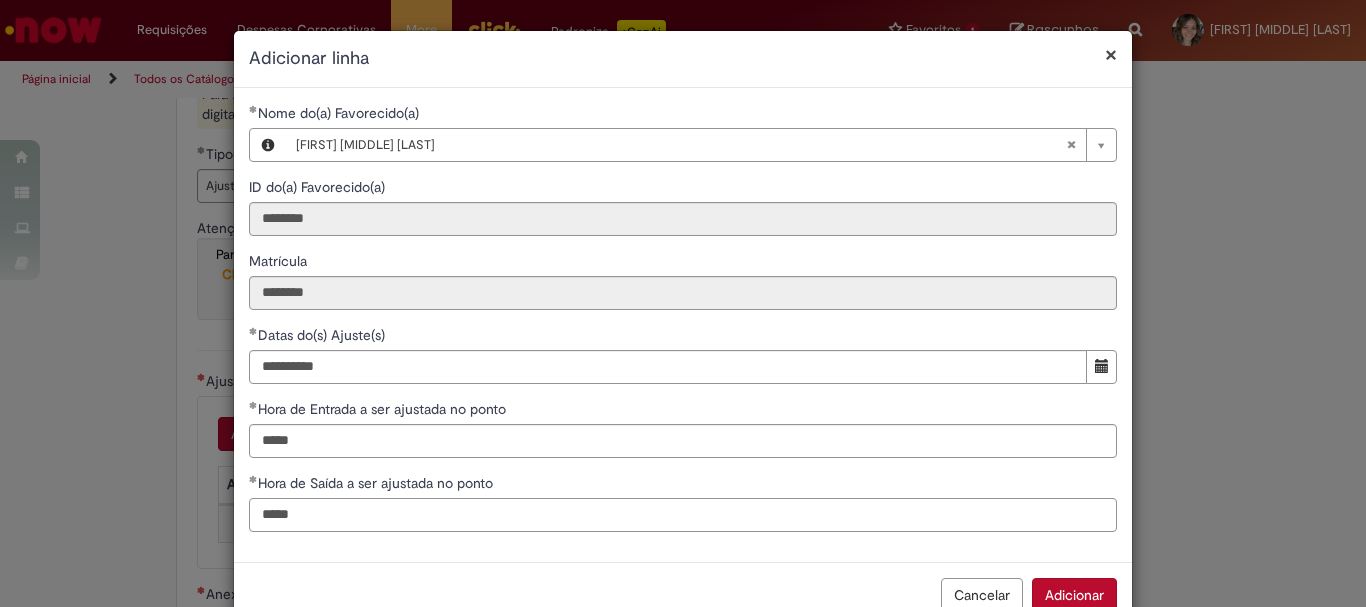 scroll, scrollTop: 51, scrollLeft: 0, axis: vertical 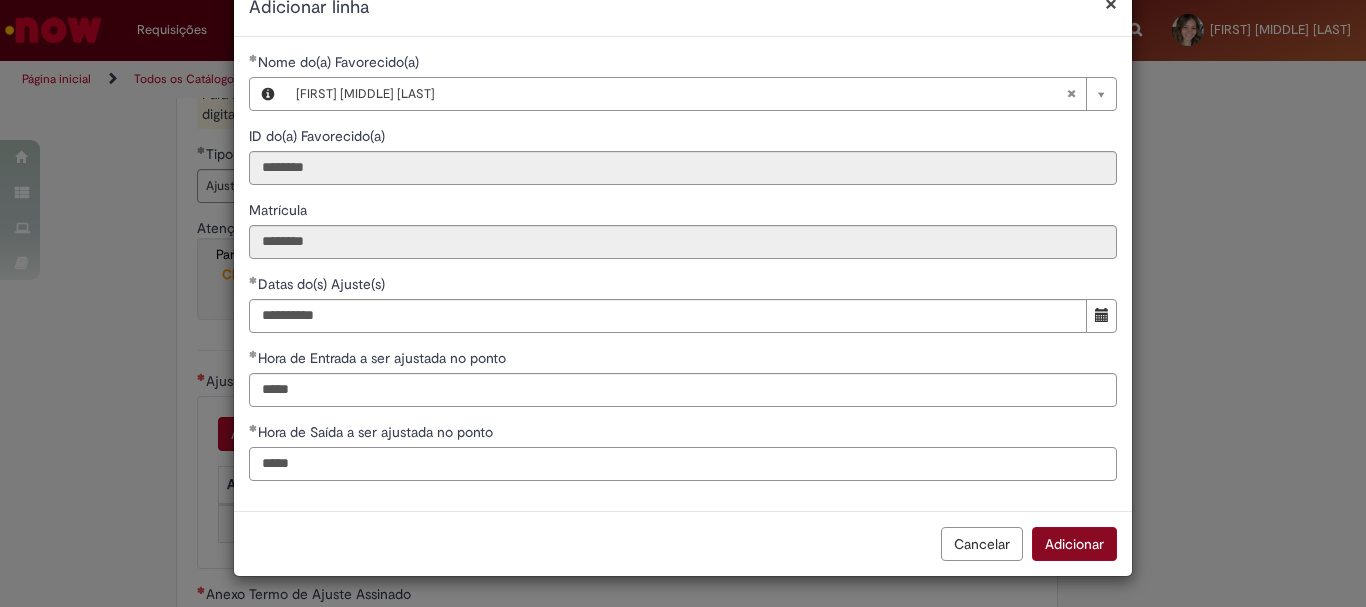 type on "*****" 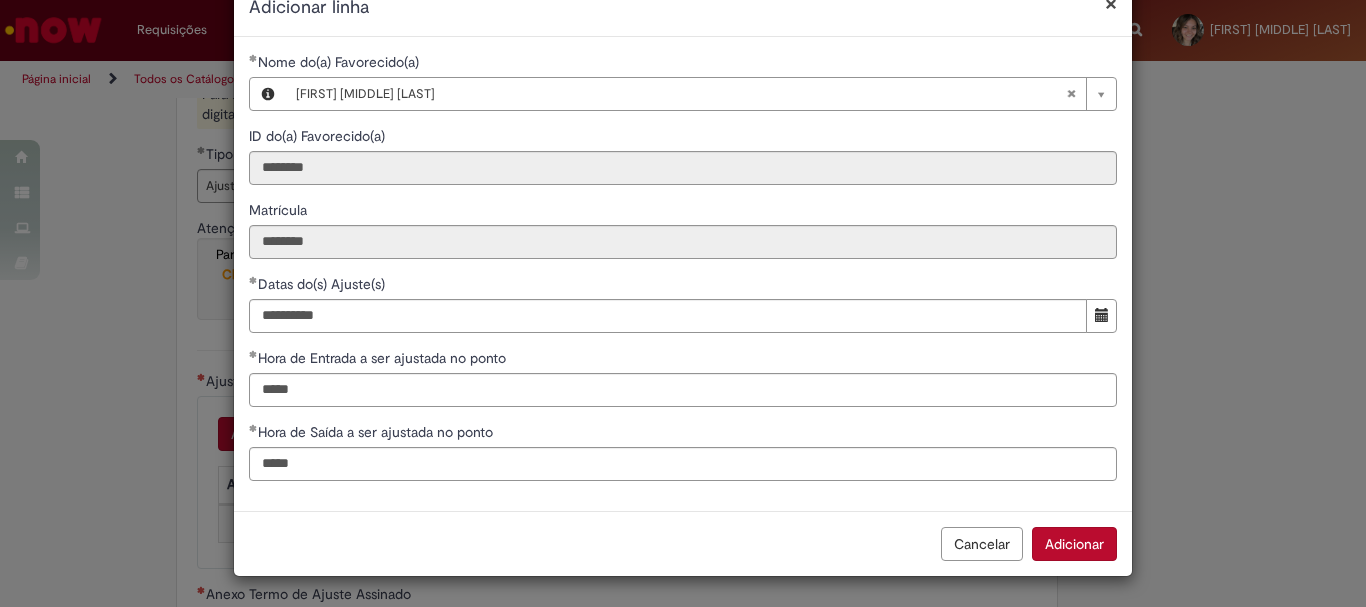 click on "Adicionar" at bounding box center (1074, 544) 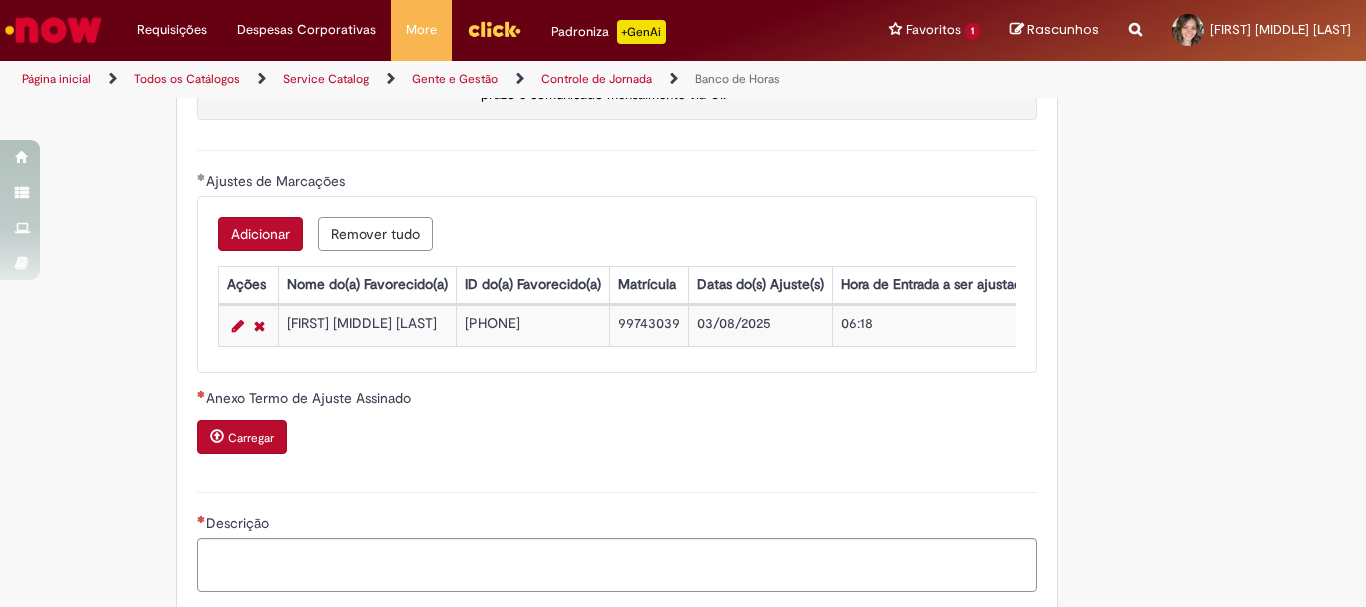 scroll, scrollTop: 1836, scrollLeft: 0, axis: vertical 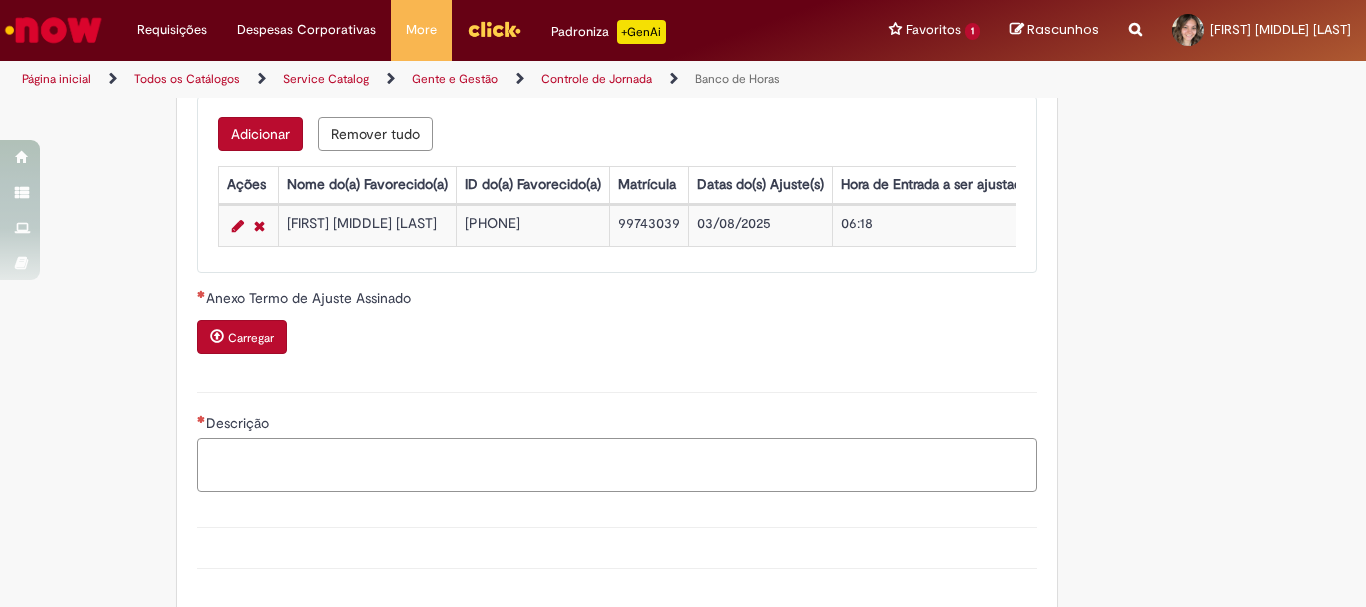 click on "Descrição" at bounding box center [617, 465] 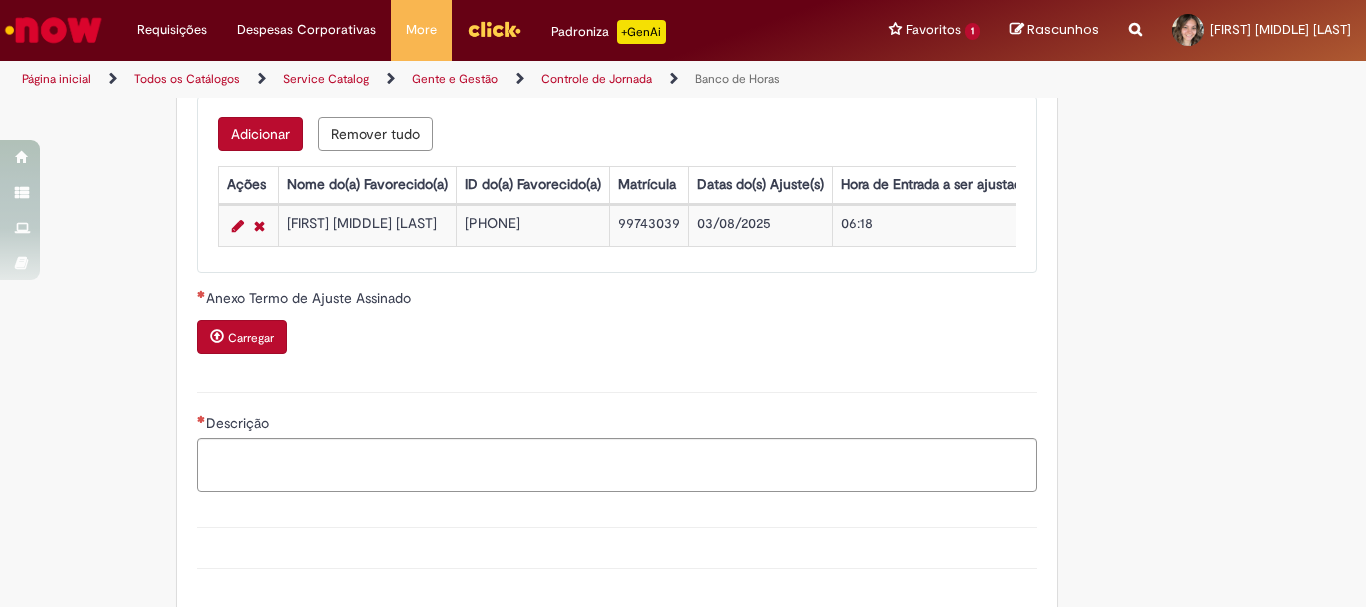click on "Carregar" at bounding box center (251, 338) 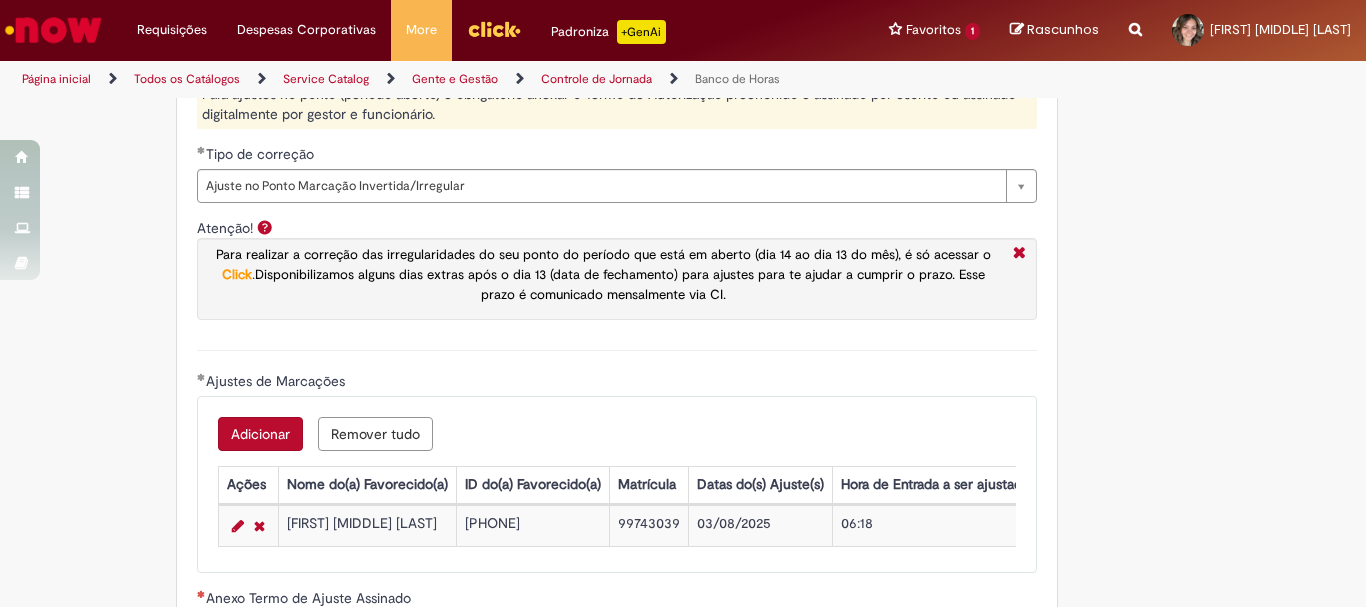 scroll, scrollTop: 1736, scrollLeft: 0, axis: vertical 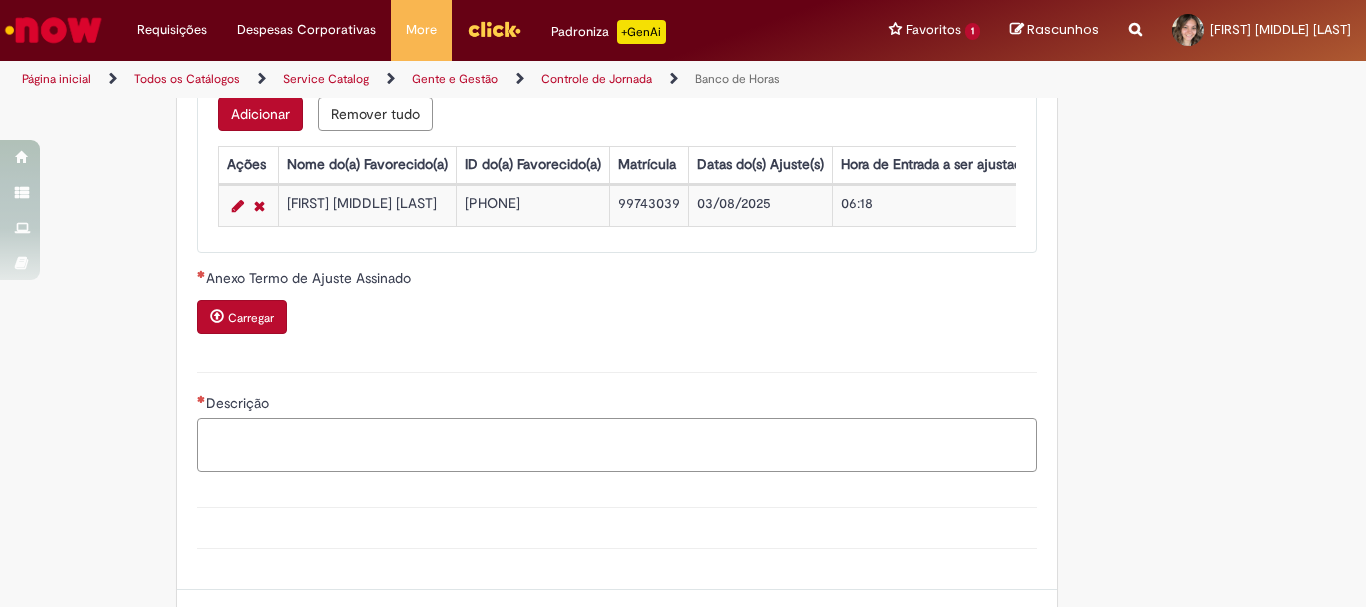 click on "Descrição" at bounding box center [617, 445] 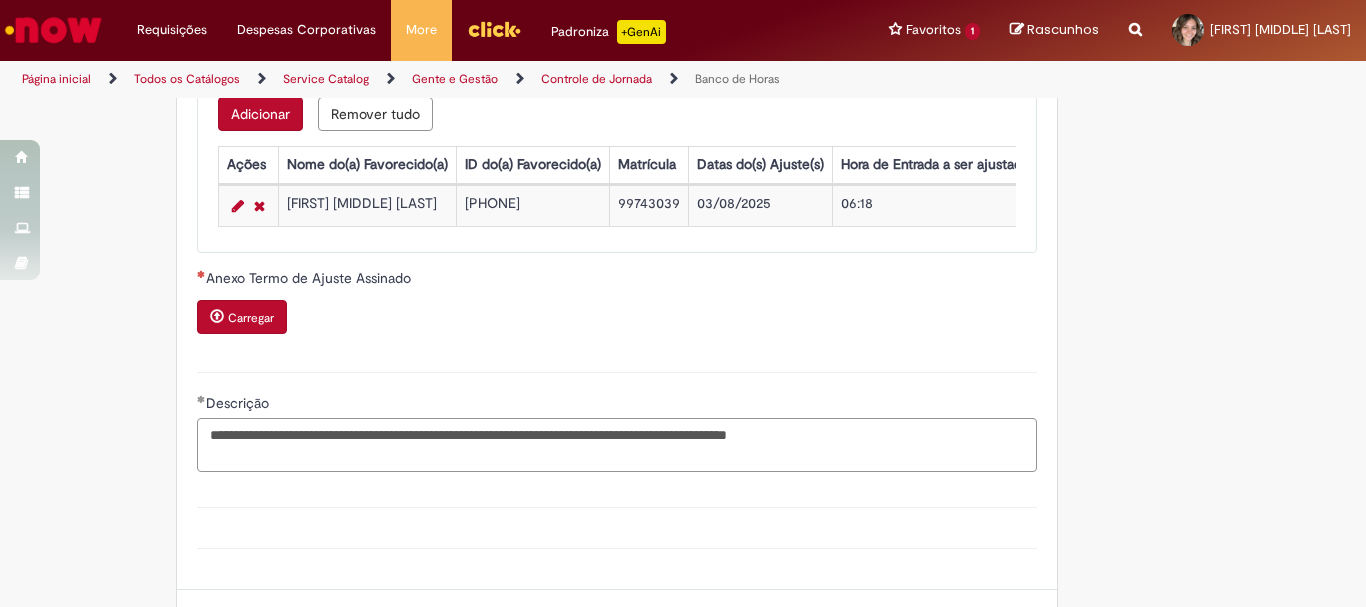 scroll, scrollTop: 2056, scrollLeft: 0, axis: vertical 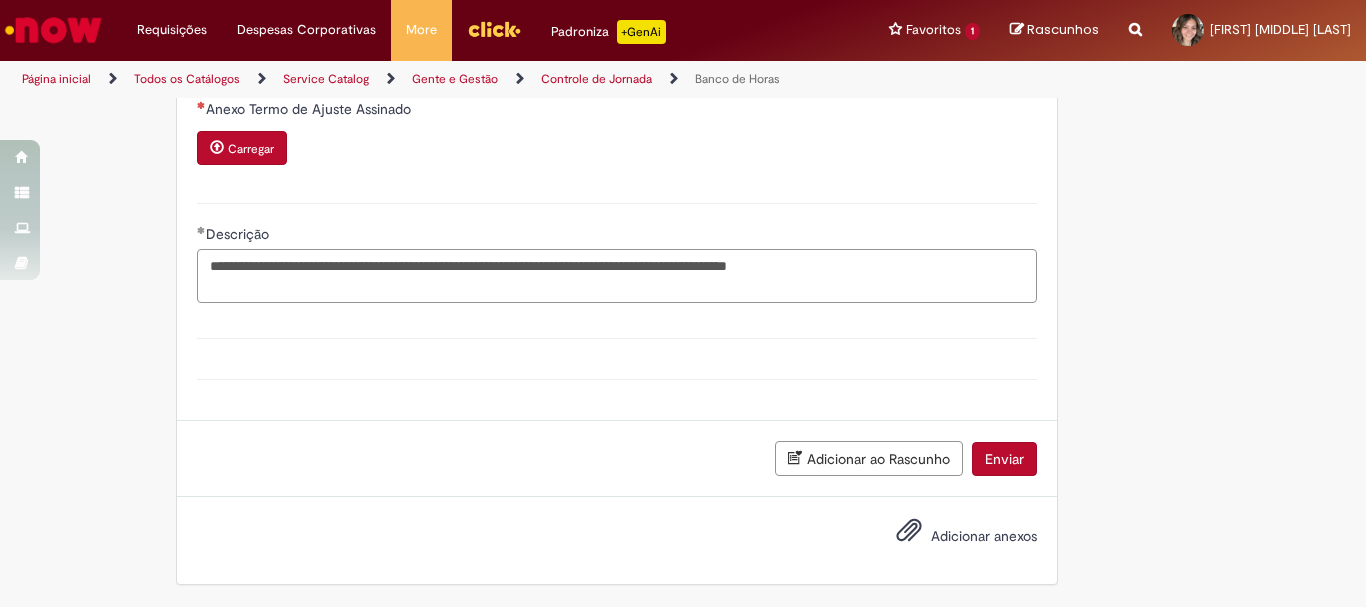 type on "**********" 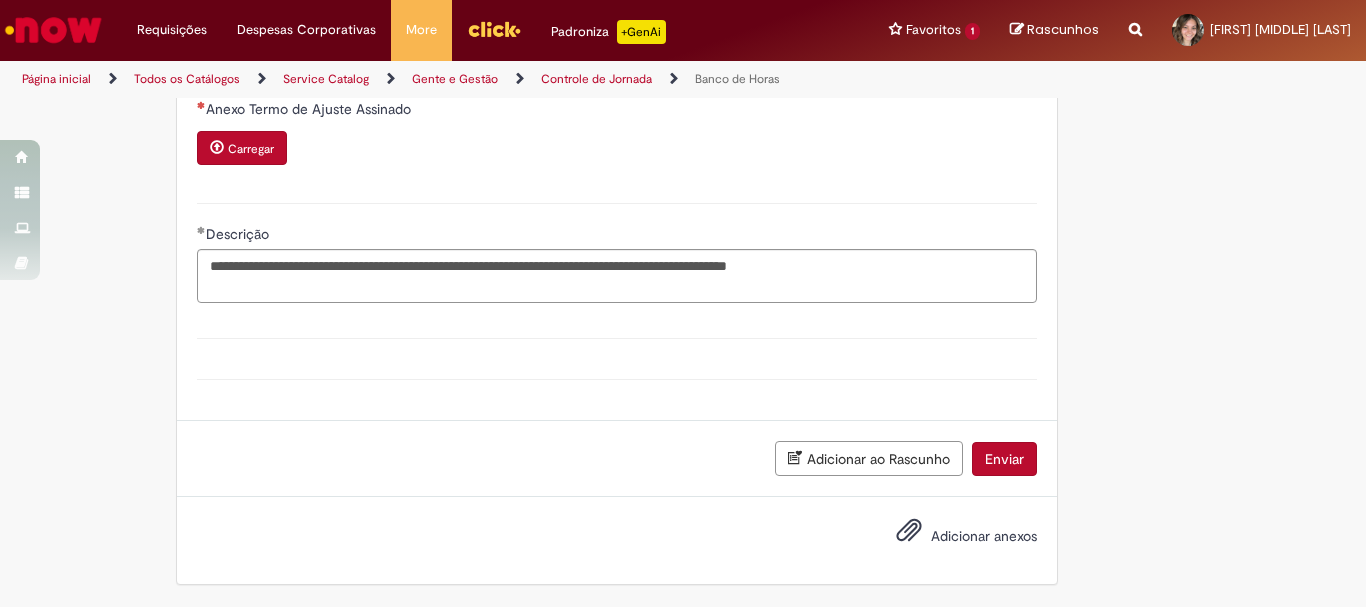 click on "Nome do(a) Favorecido(a) [FIRST] [MIDDLE] [LAST] ID do(a) Favorecido(a) ******** Matrícula ******** Datas do(s) Ajuste(s) ******** Hora de Entrada a ser ajustada no ponto Hora de Saída a ser ajustada no ponto" at bounding box center [683, -446] 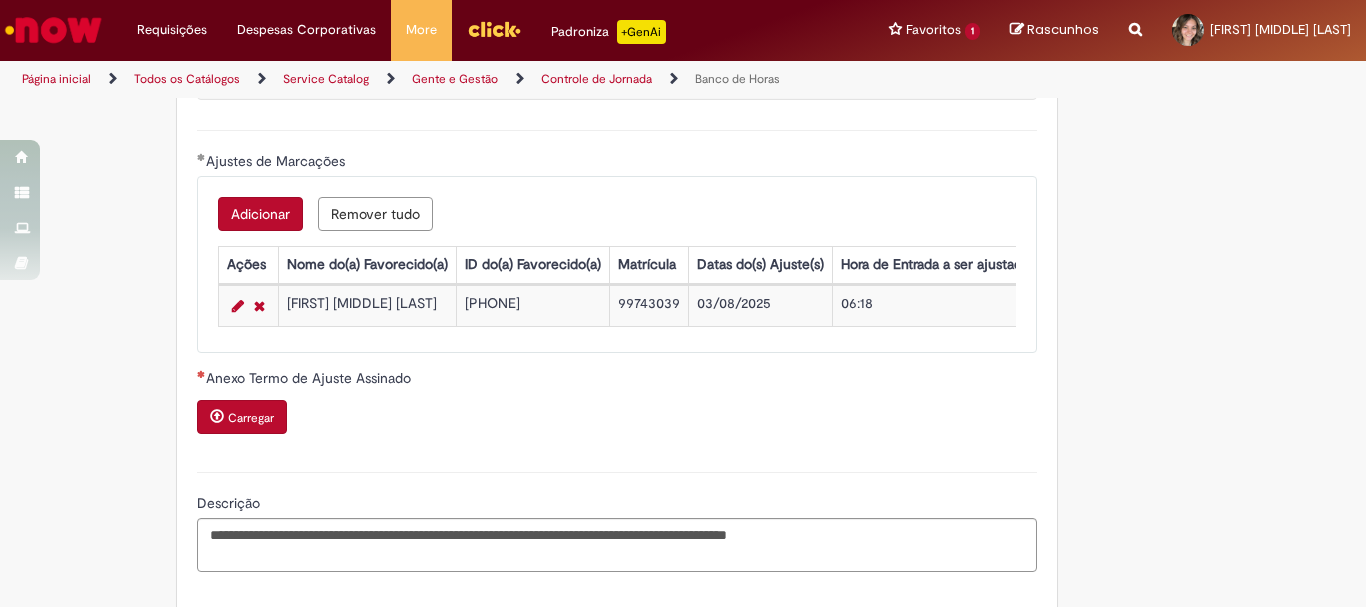 scroll, scrollTop: 2056, scrollLeft: 0, axis: vertical 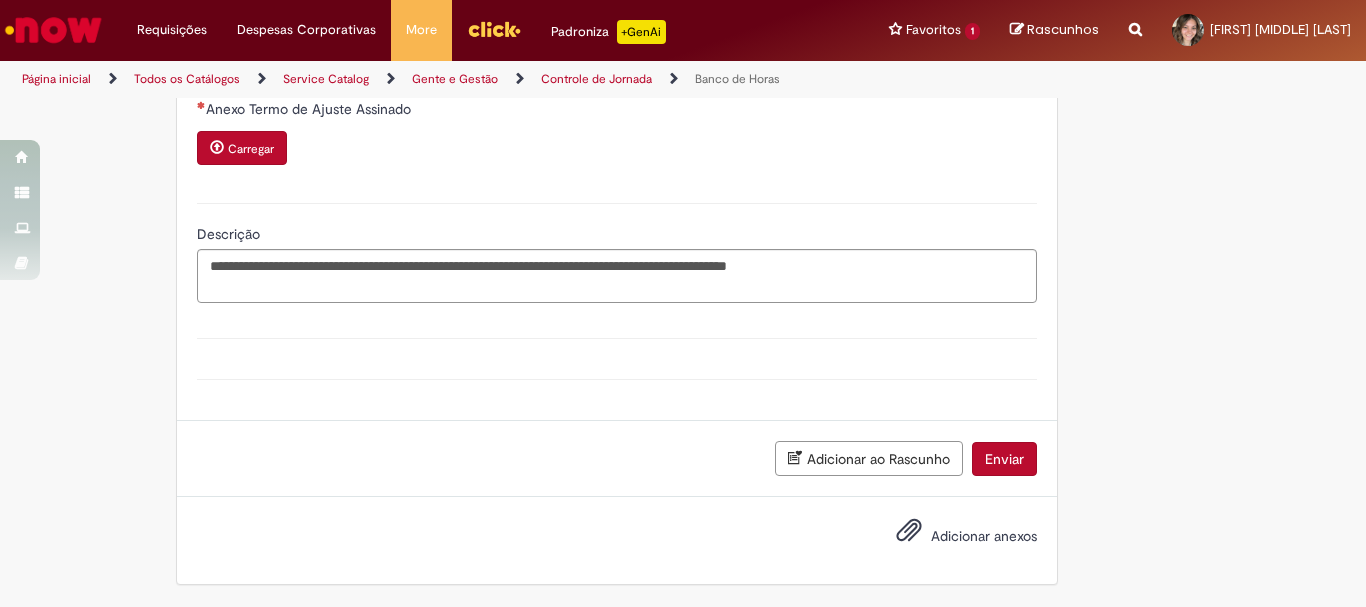 click on "Adicionar ao Rascunho" at bounding box center (869, 458) 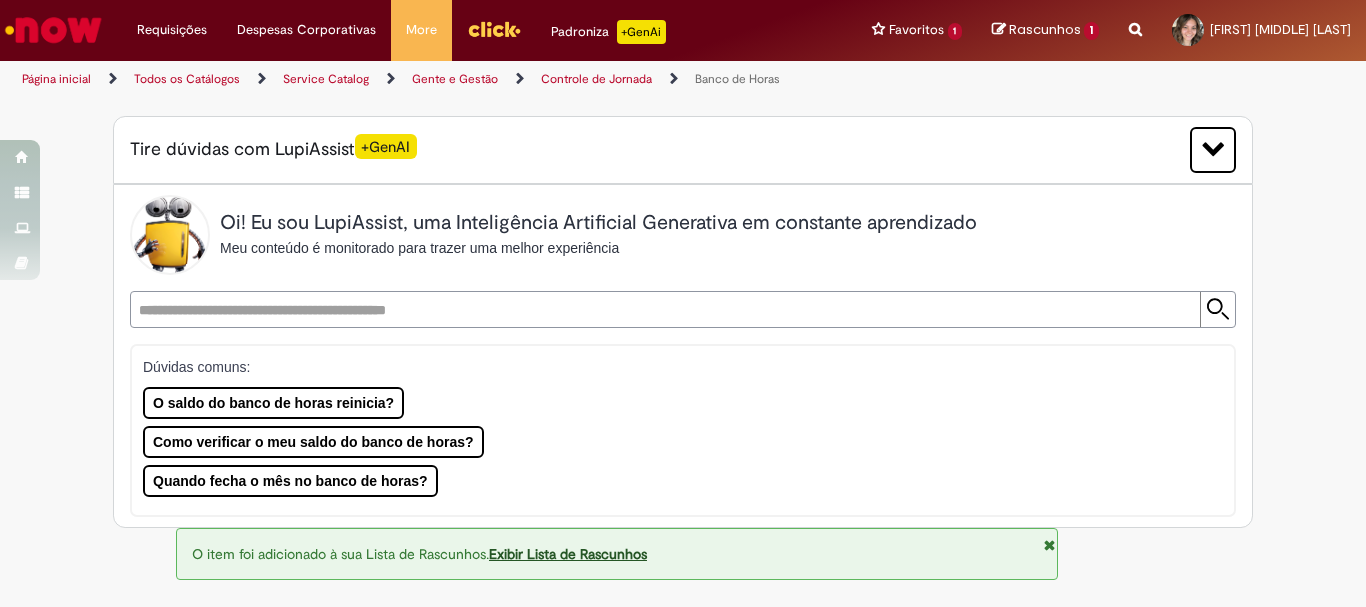scroll, scrollTop: 400, scrollLeft: 0, axis: vertical 